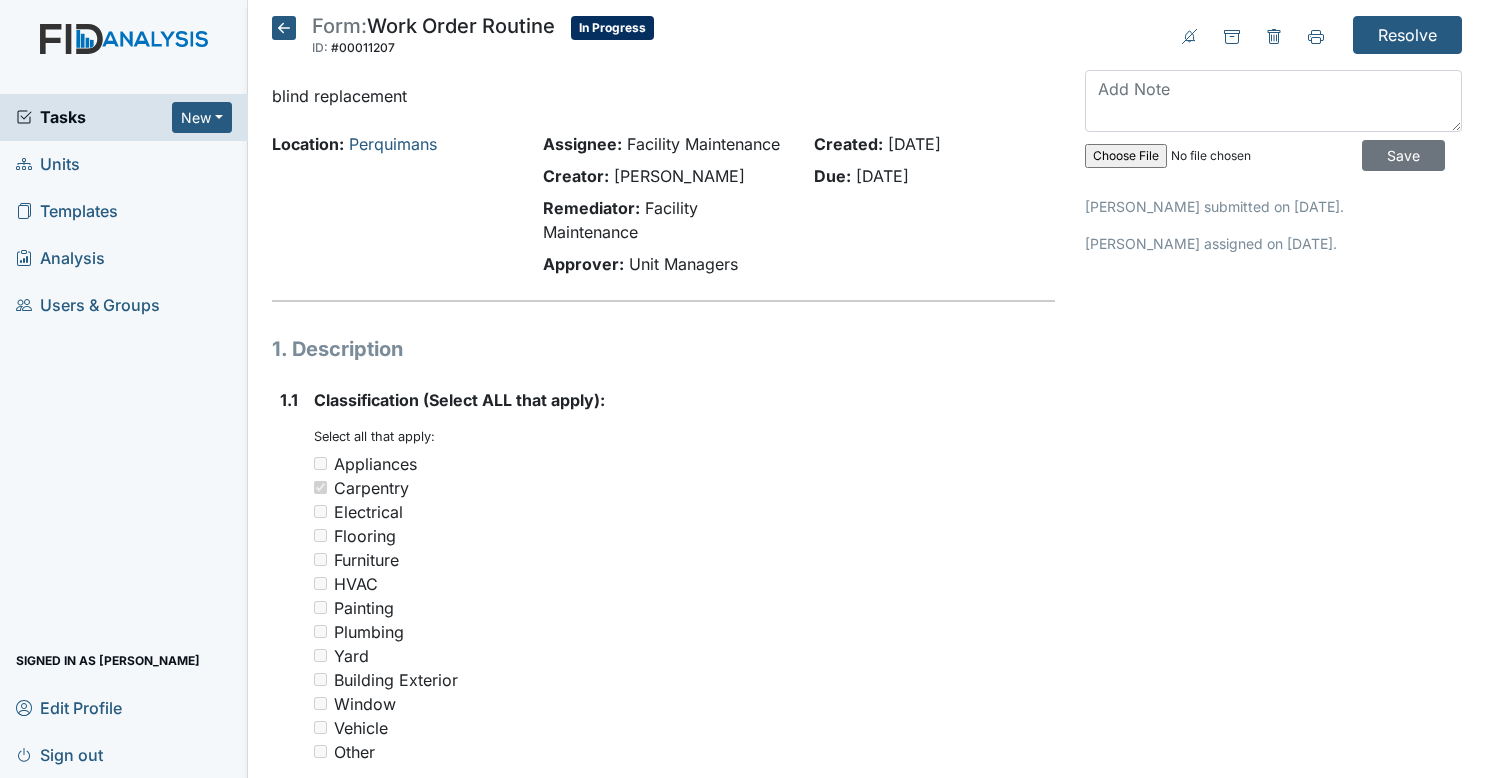 scroll, scrollTop: 0, scrollLeft: 0, axis: both 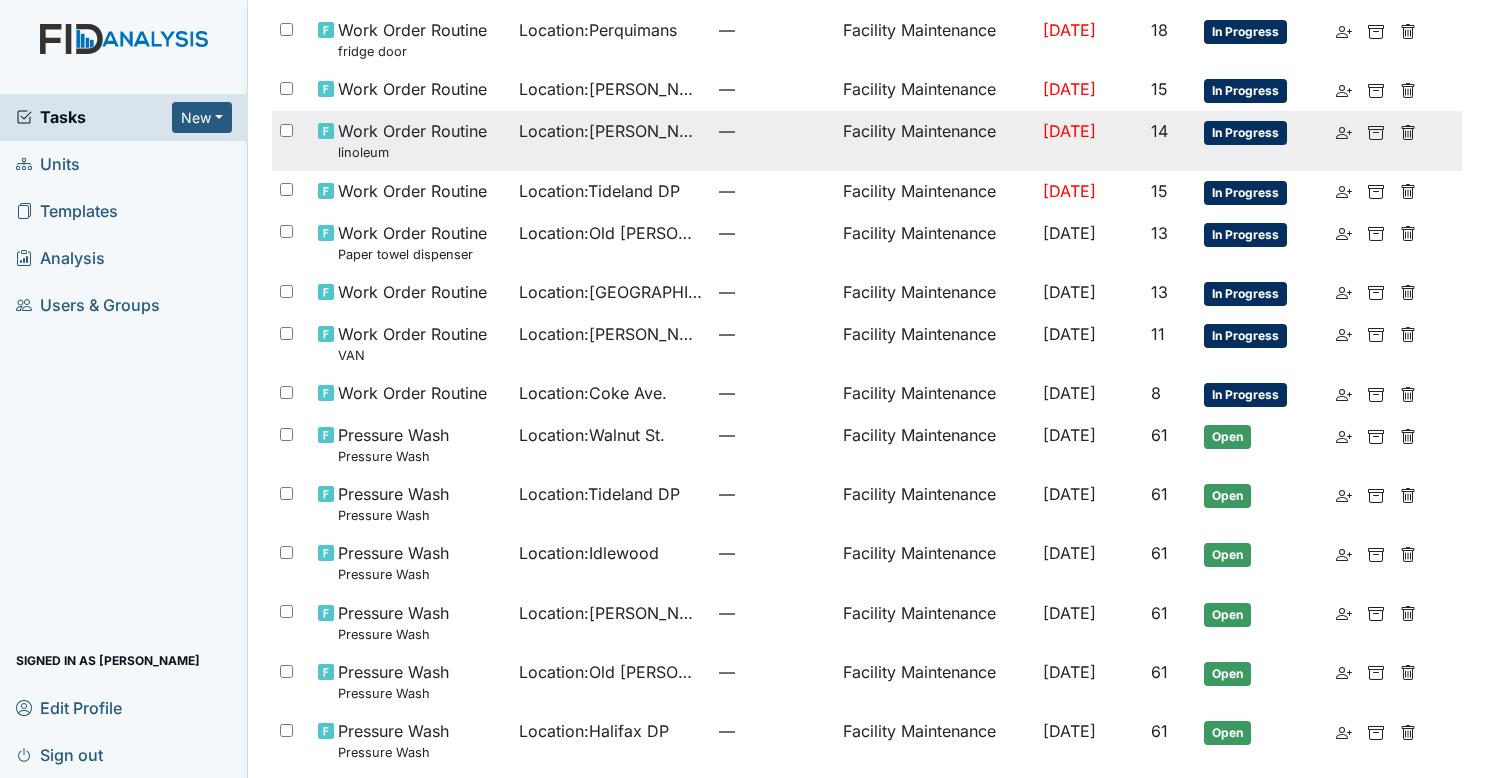 click on "Location :  McFarland" at bounding box center [611, 140] 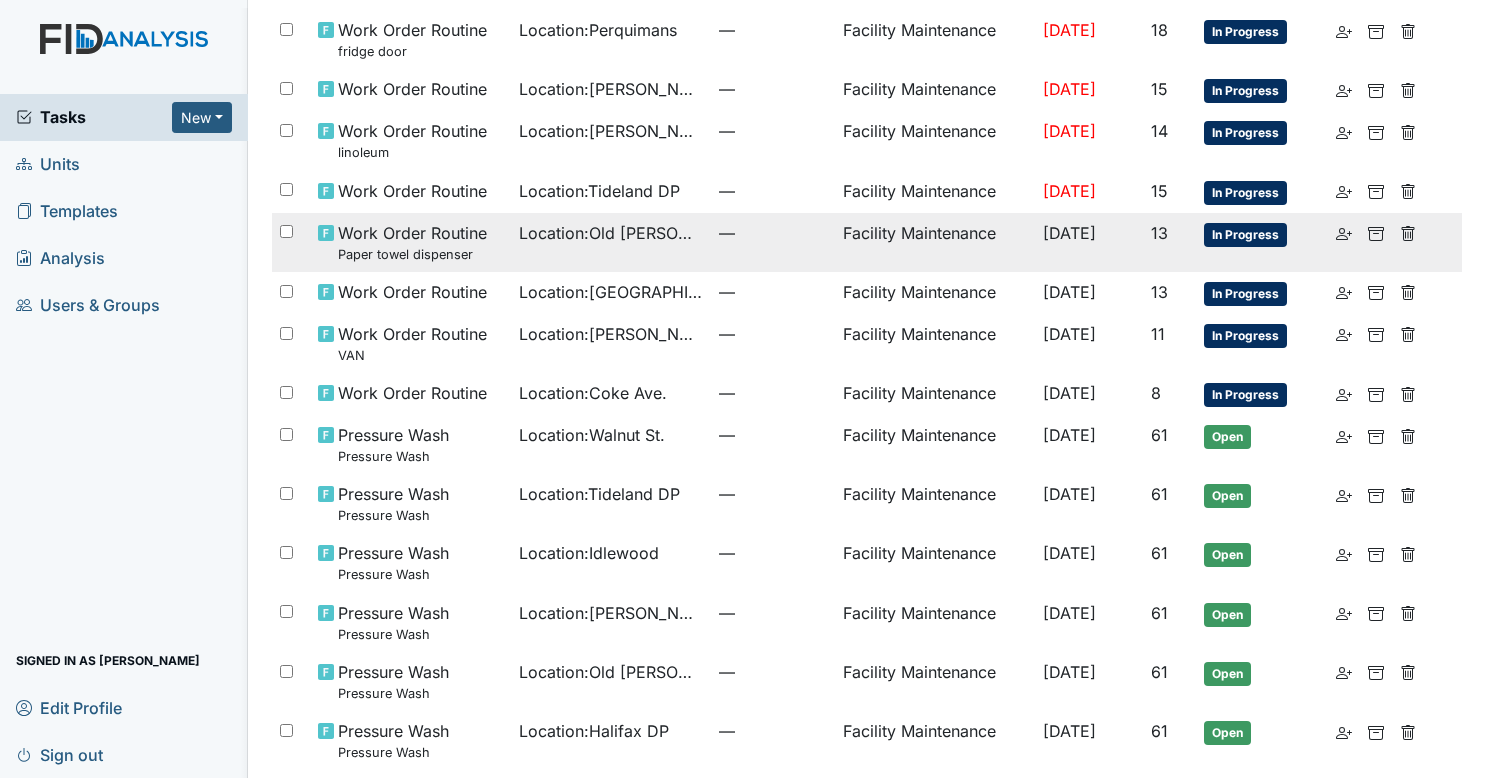 scroll, scrollTop: 1160, scrollLeft: 0, axis: vertical 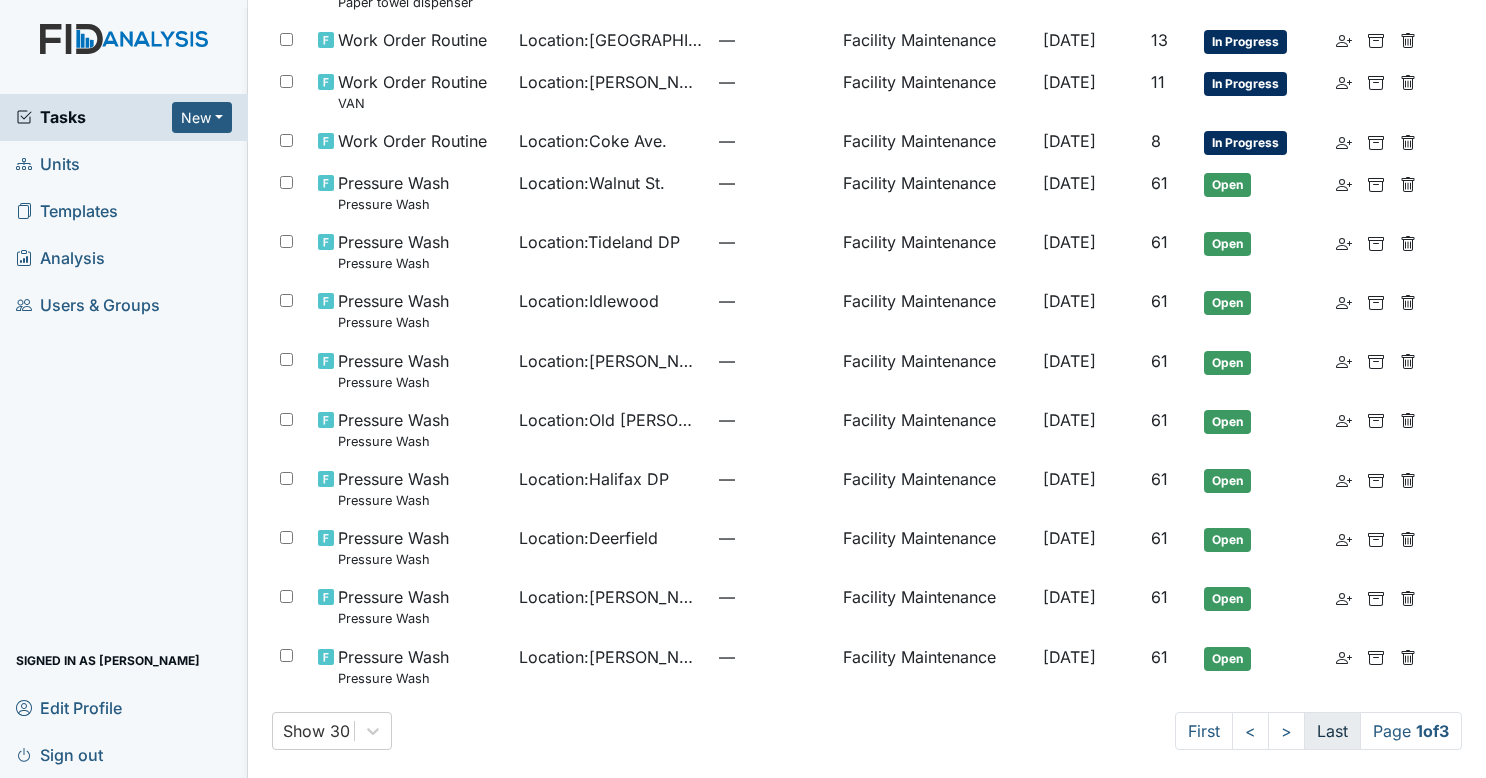 click on "Last" at bounding box center [1332, 731] 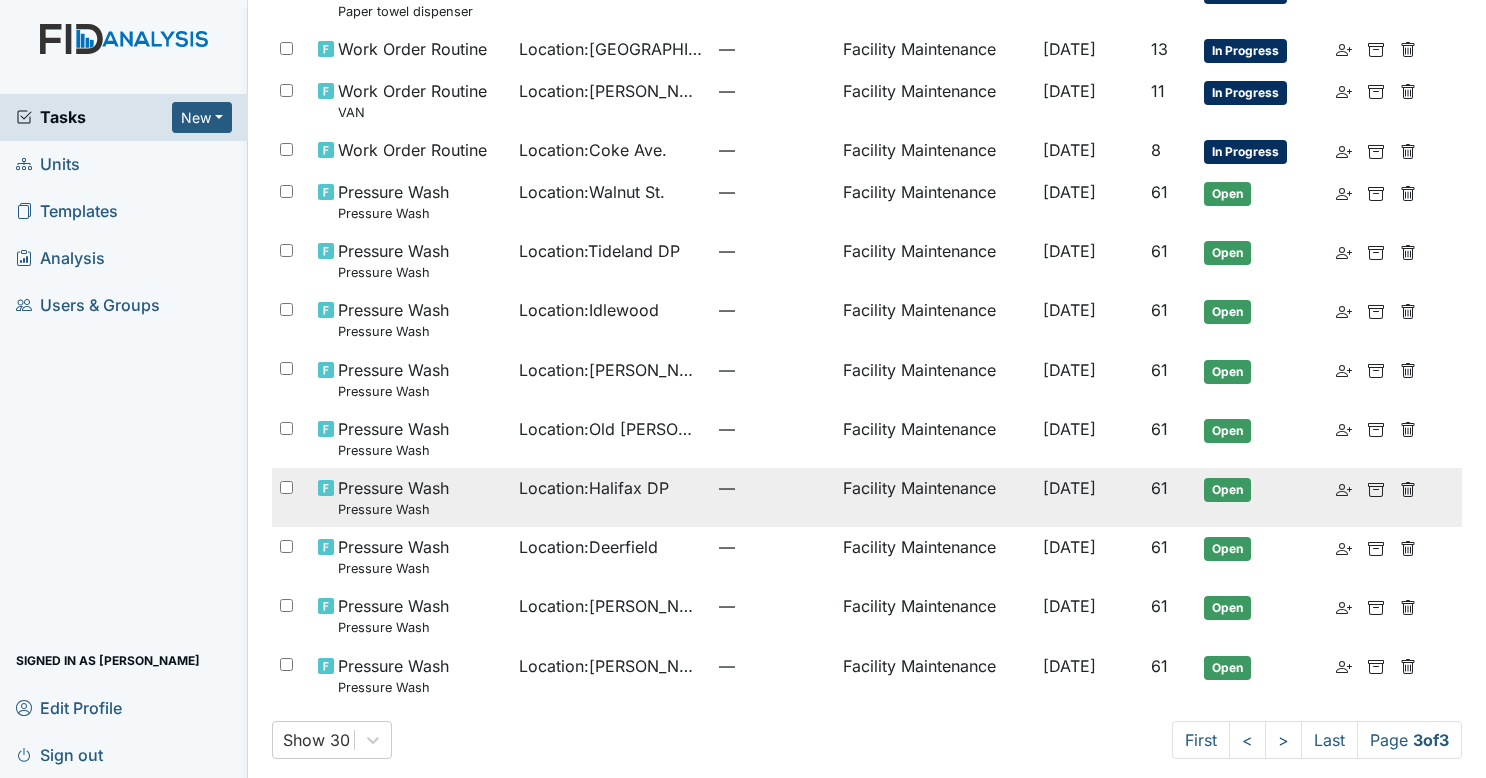 scroll, scrollTop: 0, scrollLeft: 0, axis: both 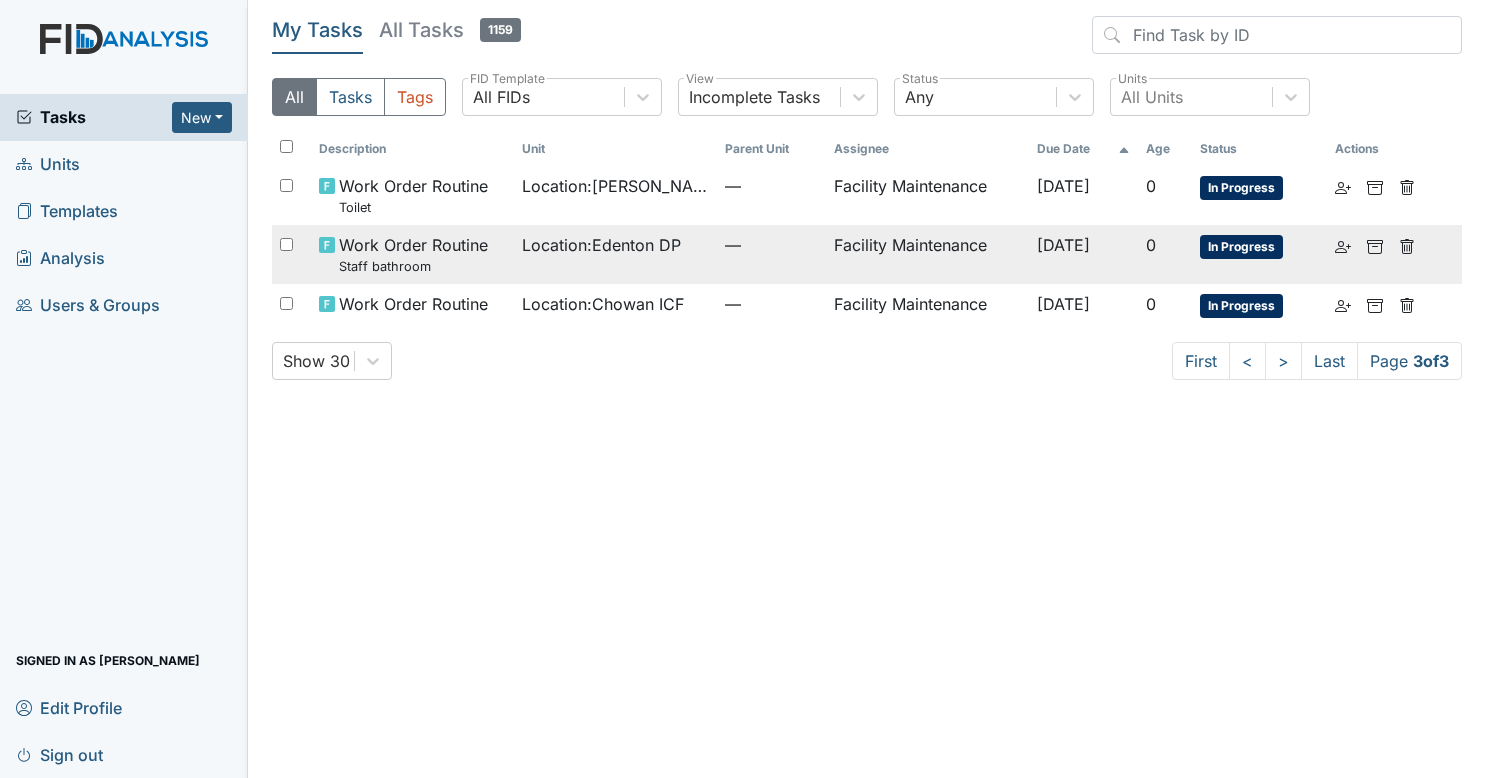 click on "—" at bounding box center (771, 245) 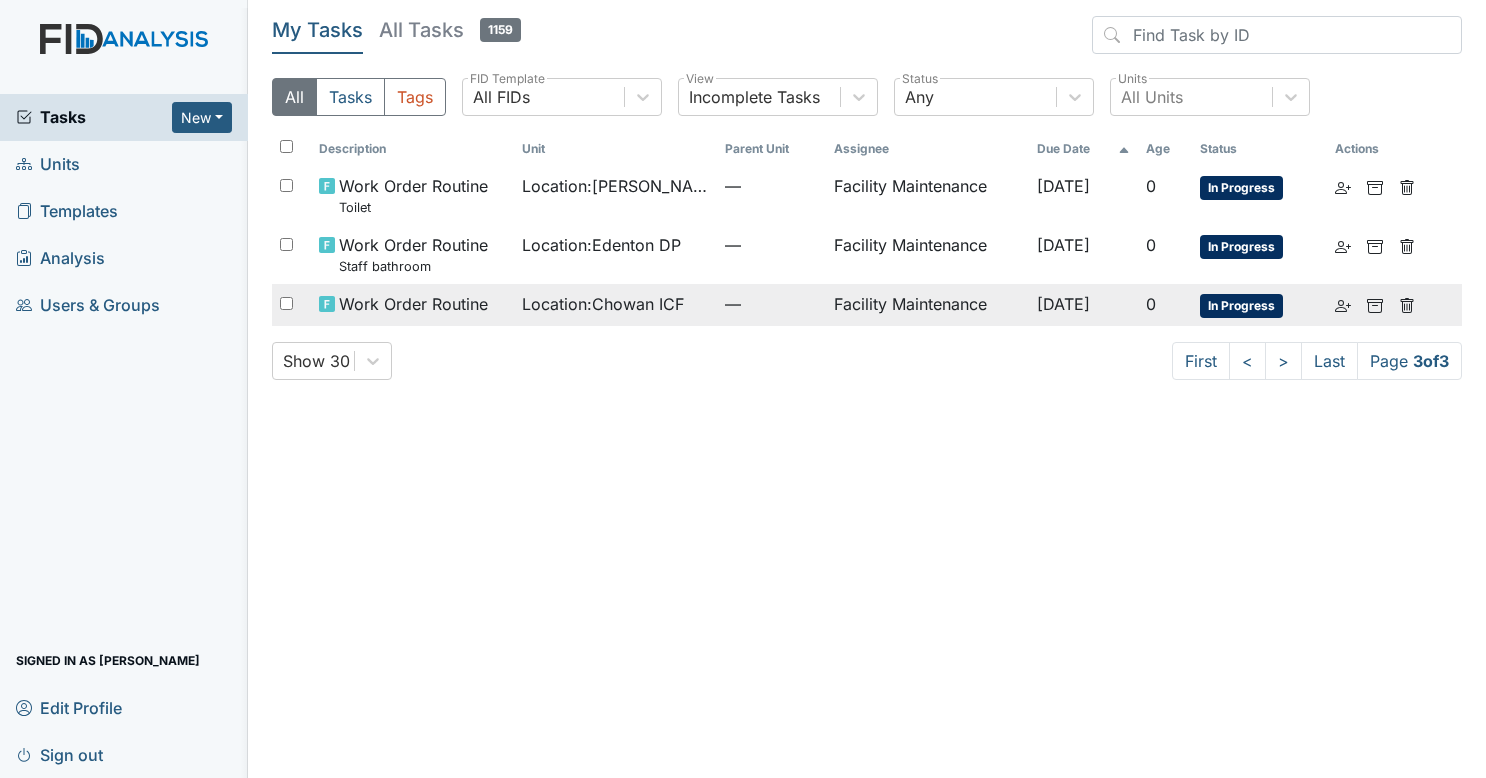 click on "—" at bounding box center [771, 305] 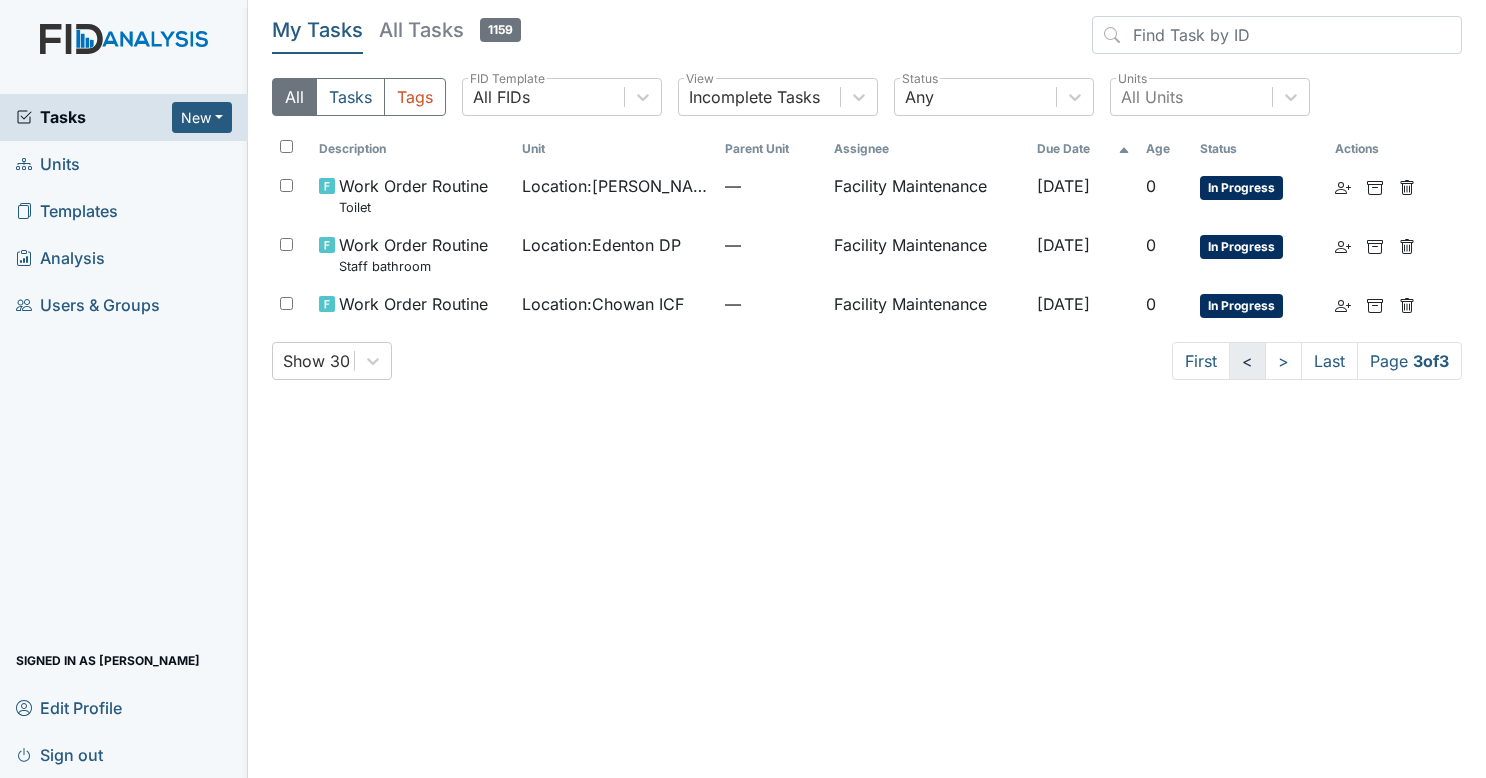 click on "<" at bounding box center (1247, 361) 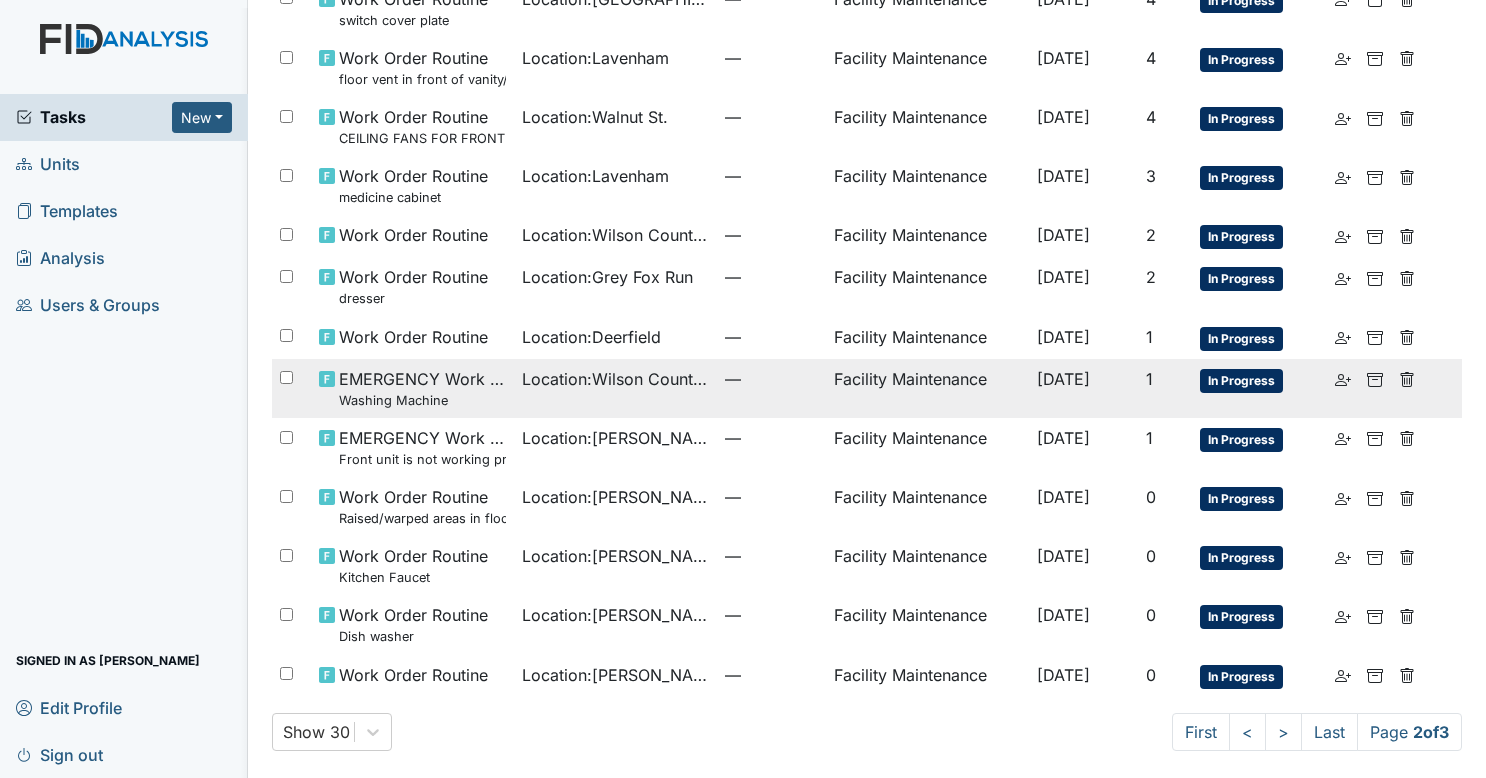 click on "—" at bounding box center (771, 379) 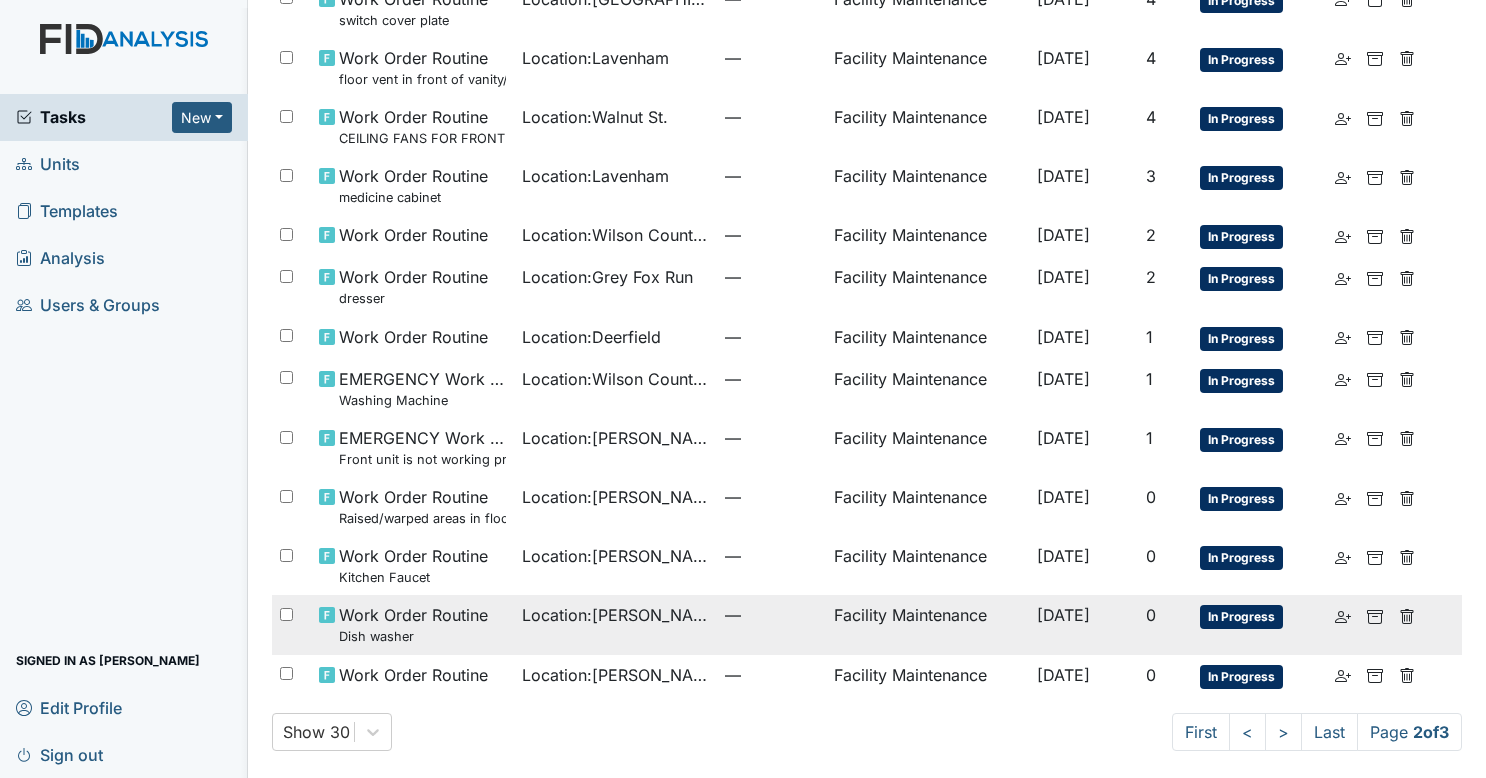click on "Location :  Wilson St." at bounding box center [615, 624] 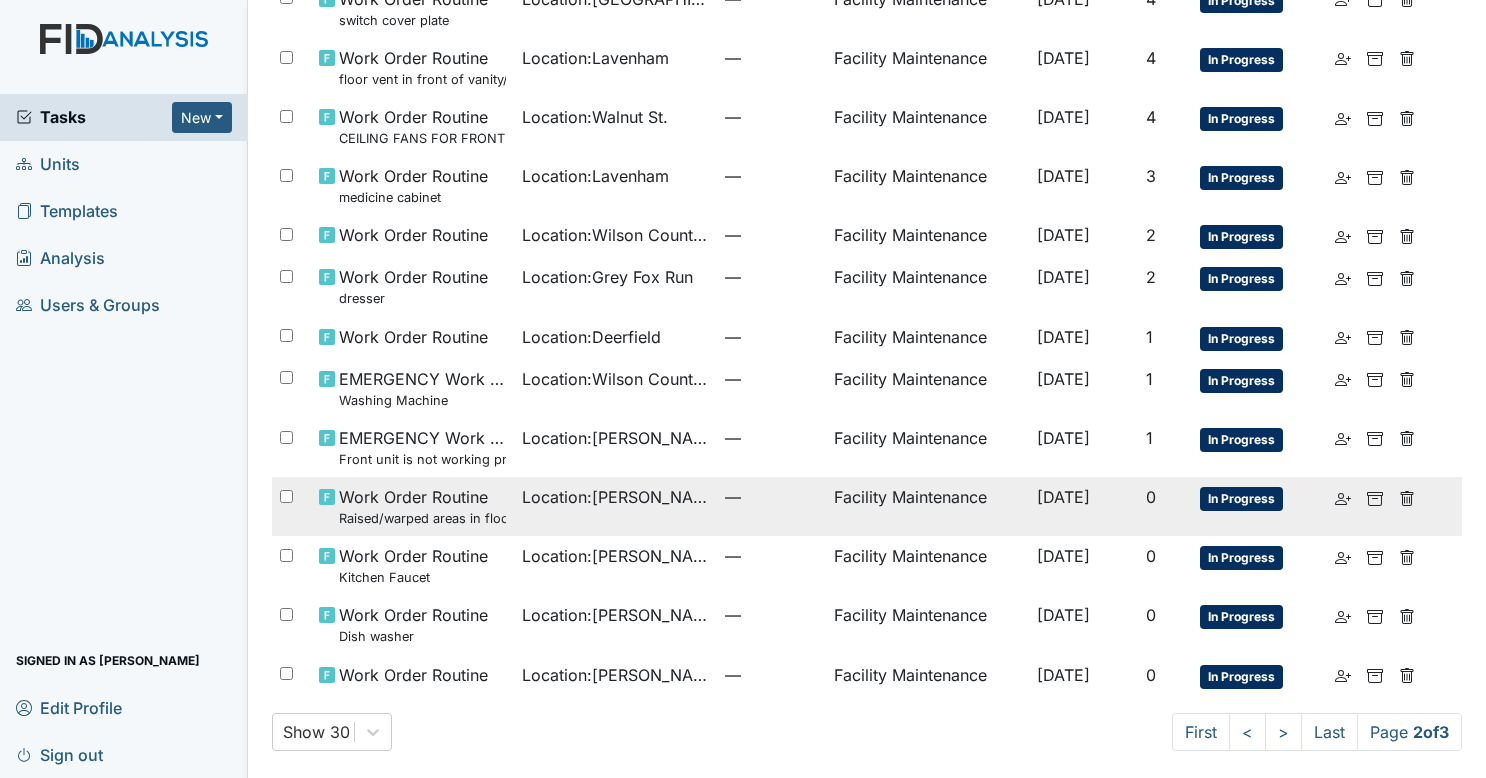 click on "Location :  Luke St. ICF" at bounding box center (615, 497) 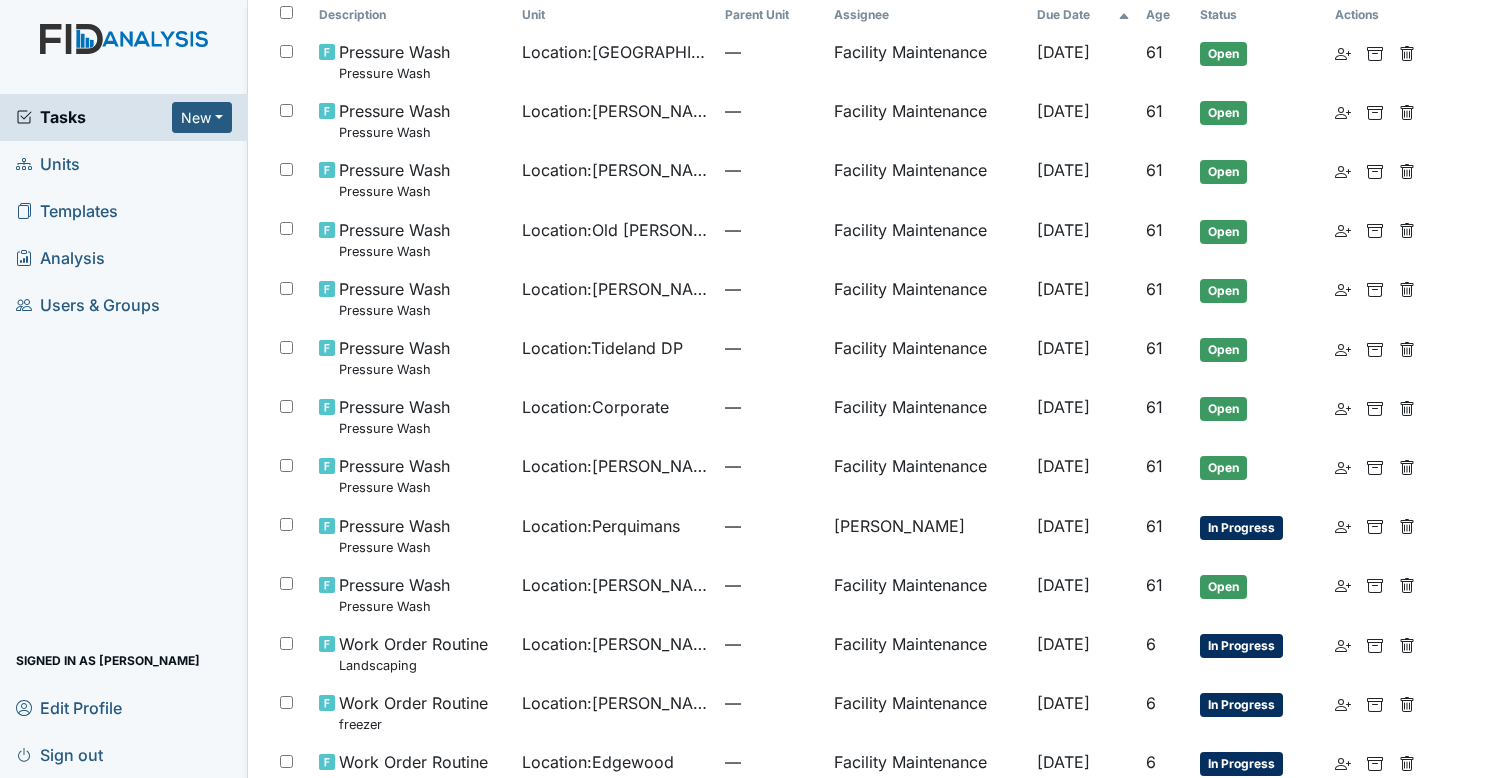 scroll, scrollTop: 132, scrollLeft: 0, axis: vertical 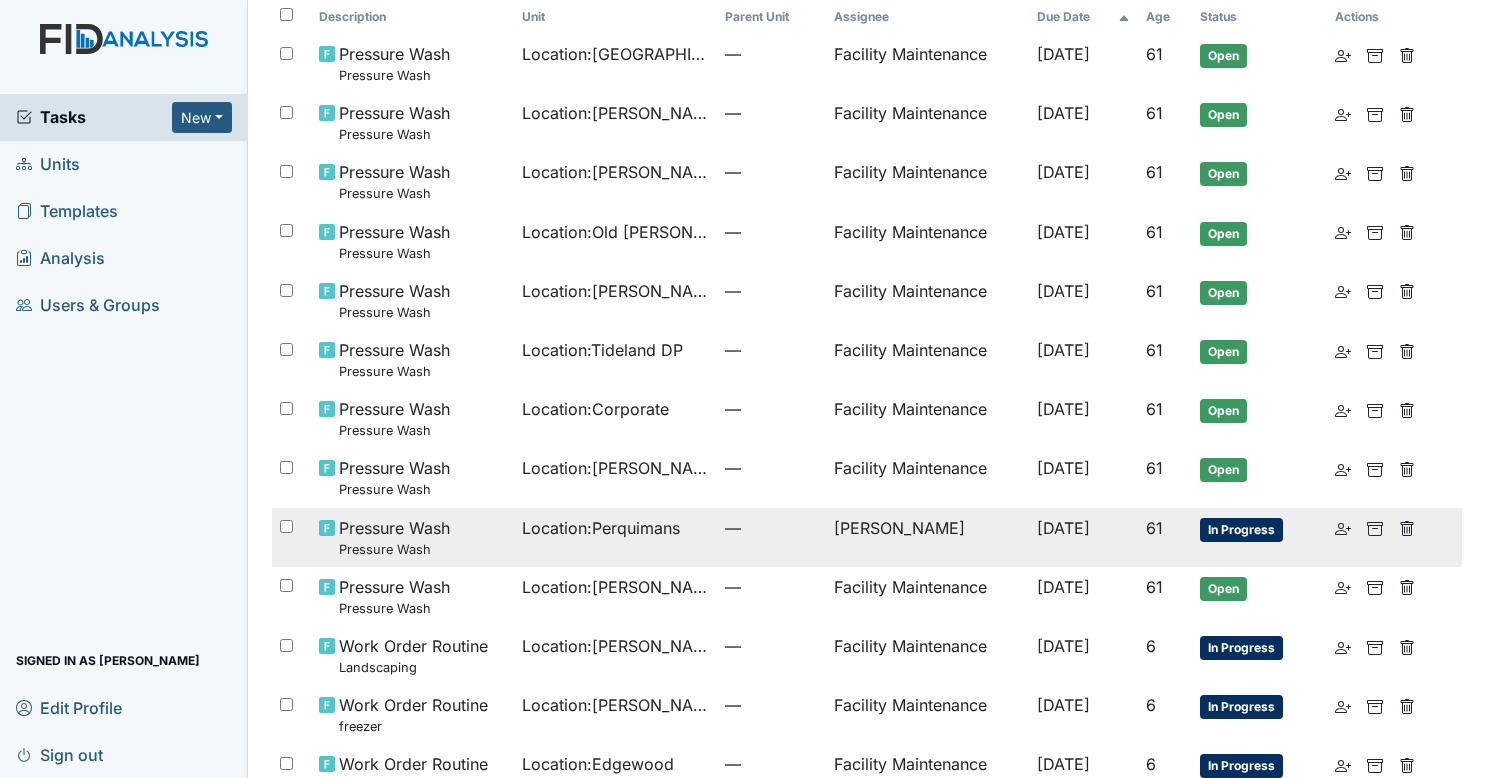 click on "—" at bounding box center [771, 528] 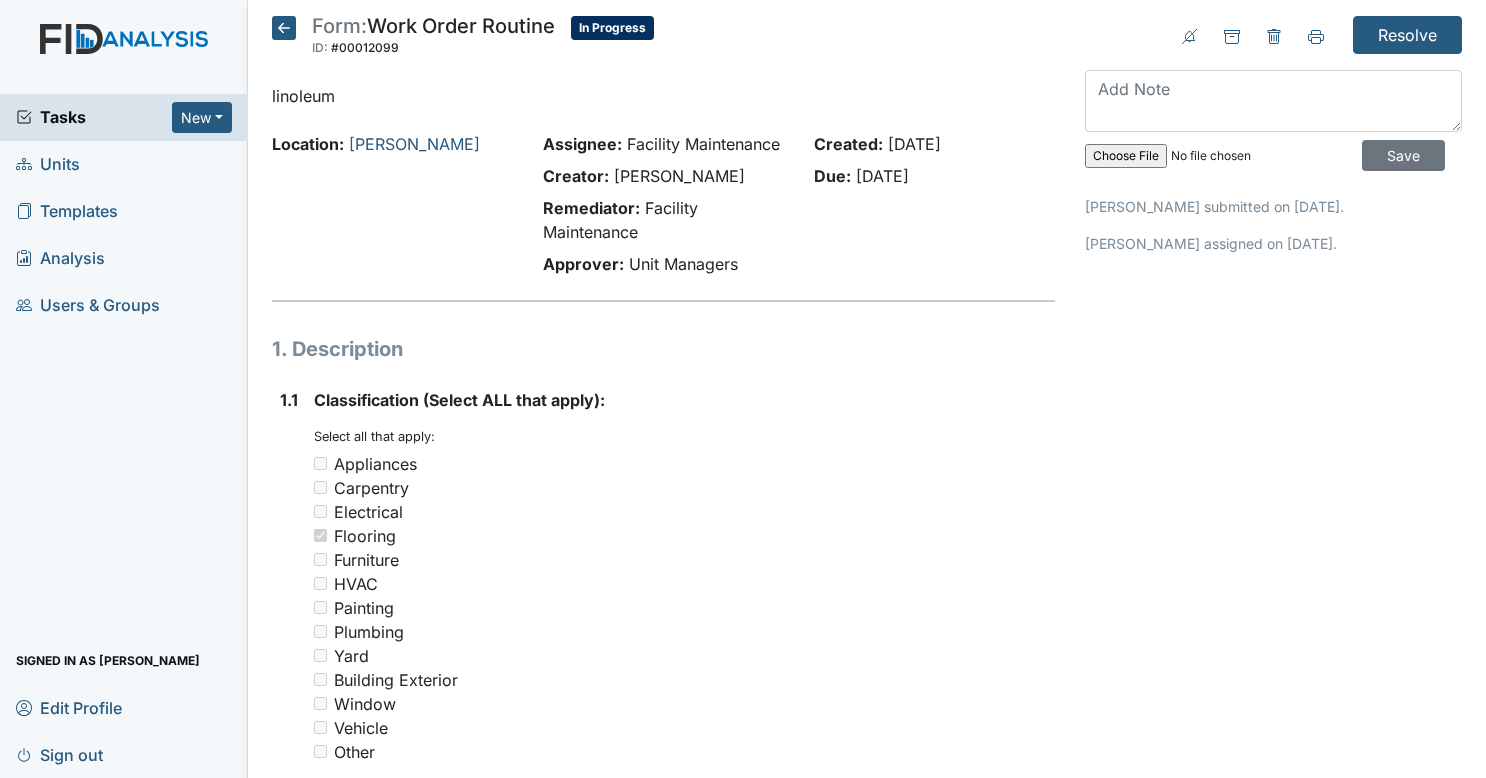 scroll, scrollTop: 0, scrollLeft: 0, axis: both 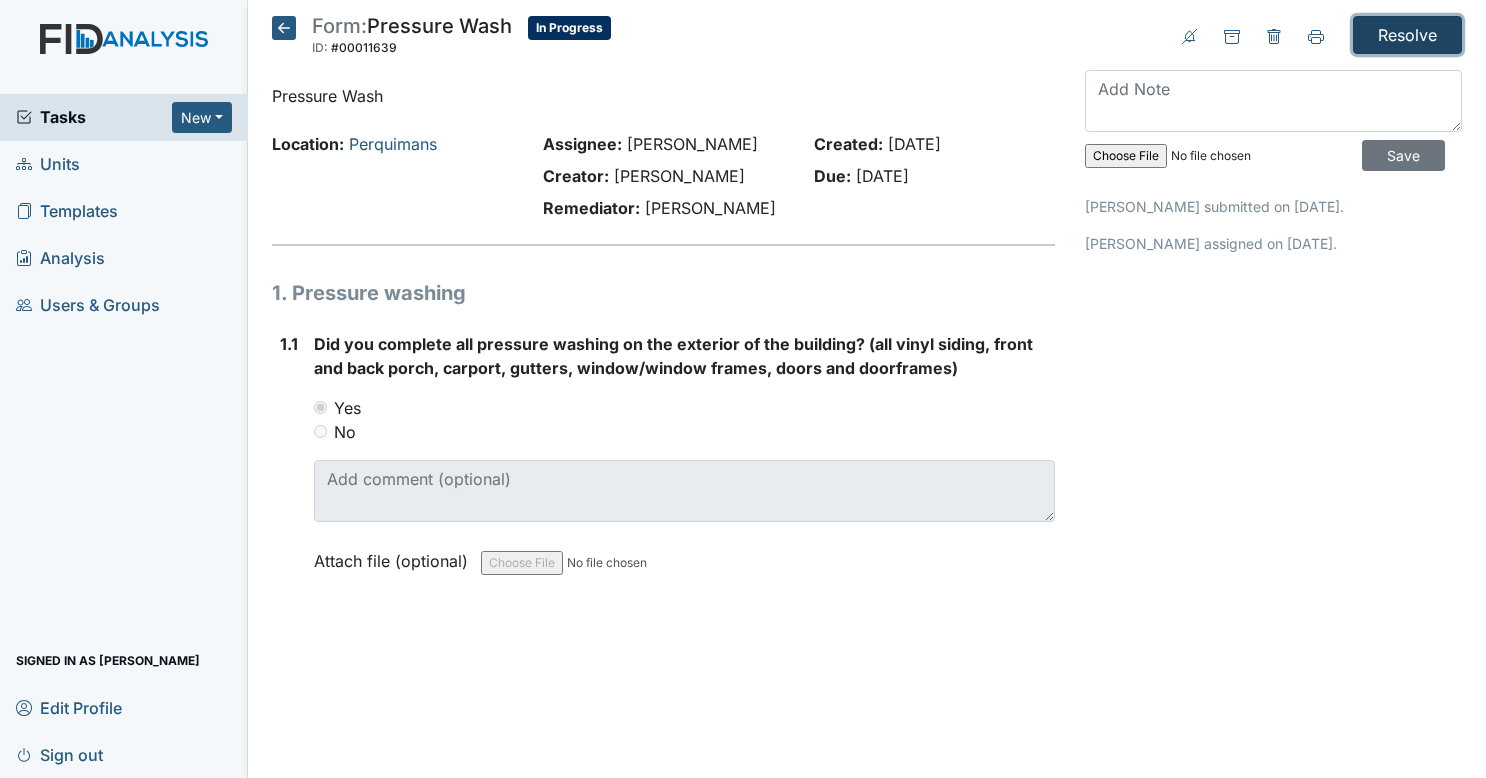 click on "Resolve" at bounding box center [1407, 35] 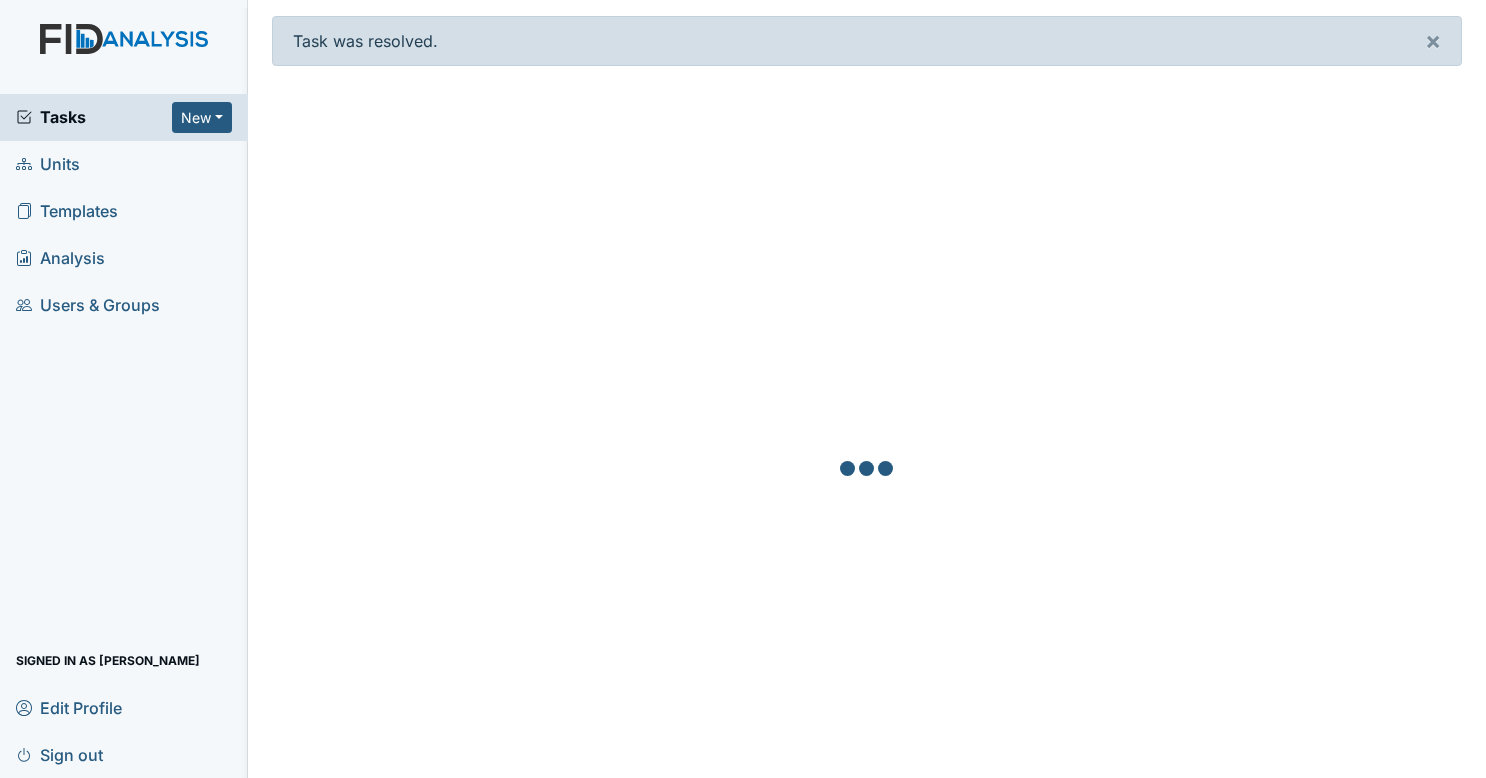 scroll, scrollTop: 0, scrollLeft: 0, axis: both 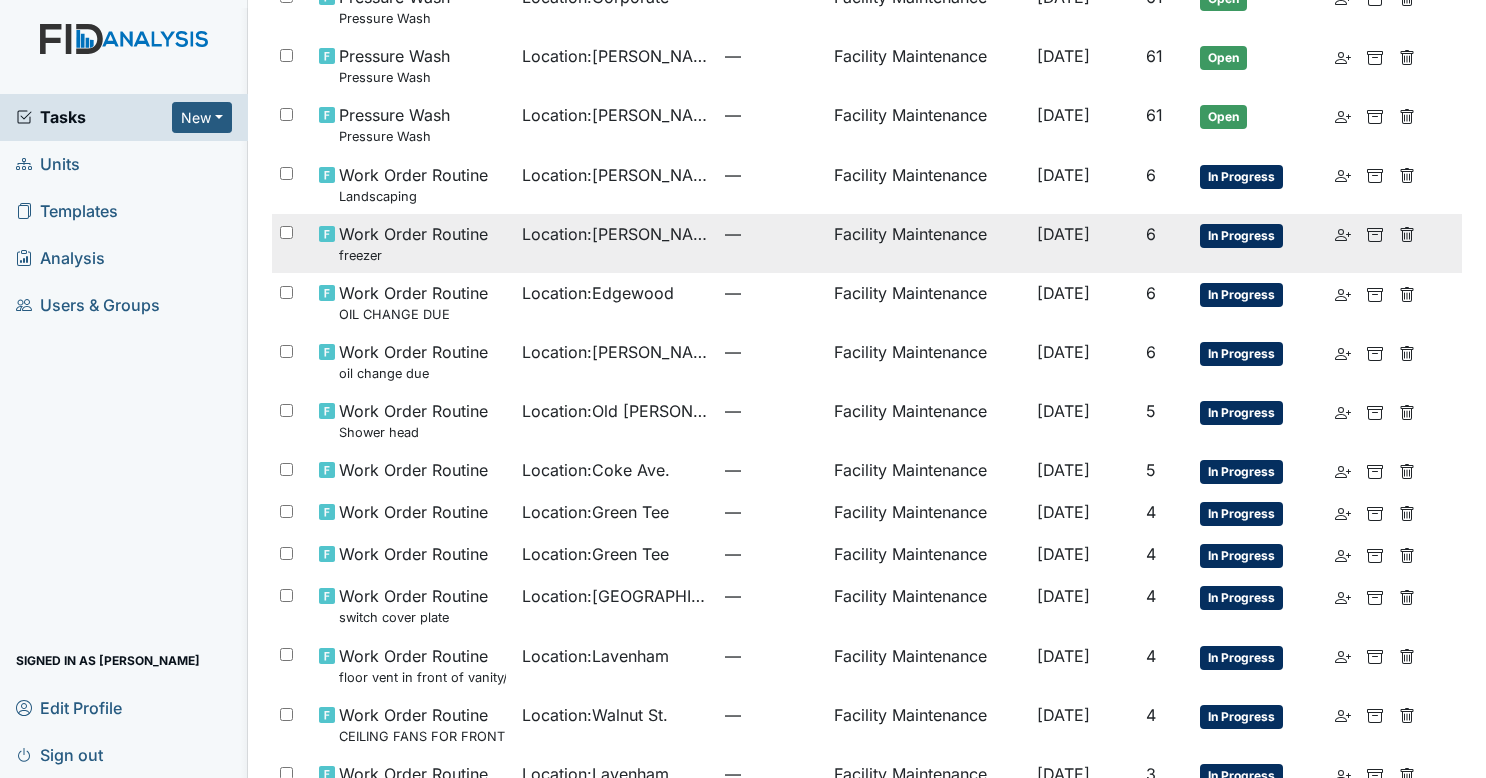 click on "Location :  William St." at bounding box center [615, 243] 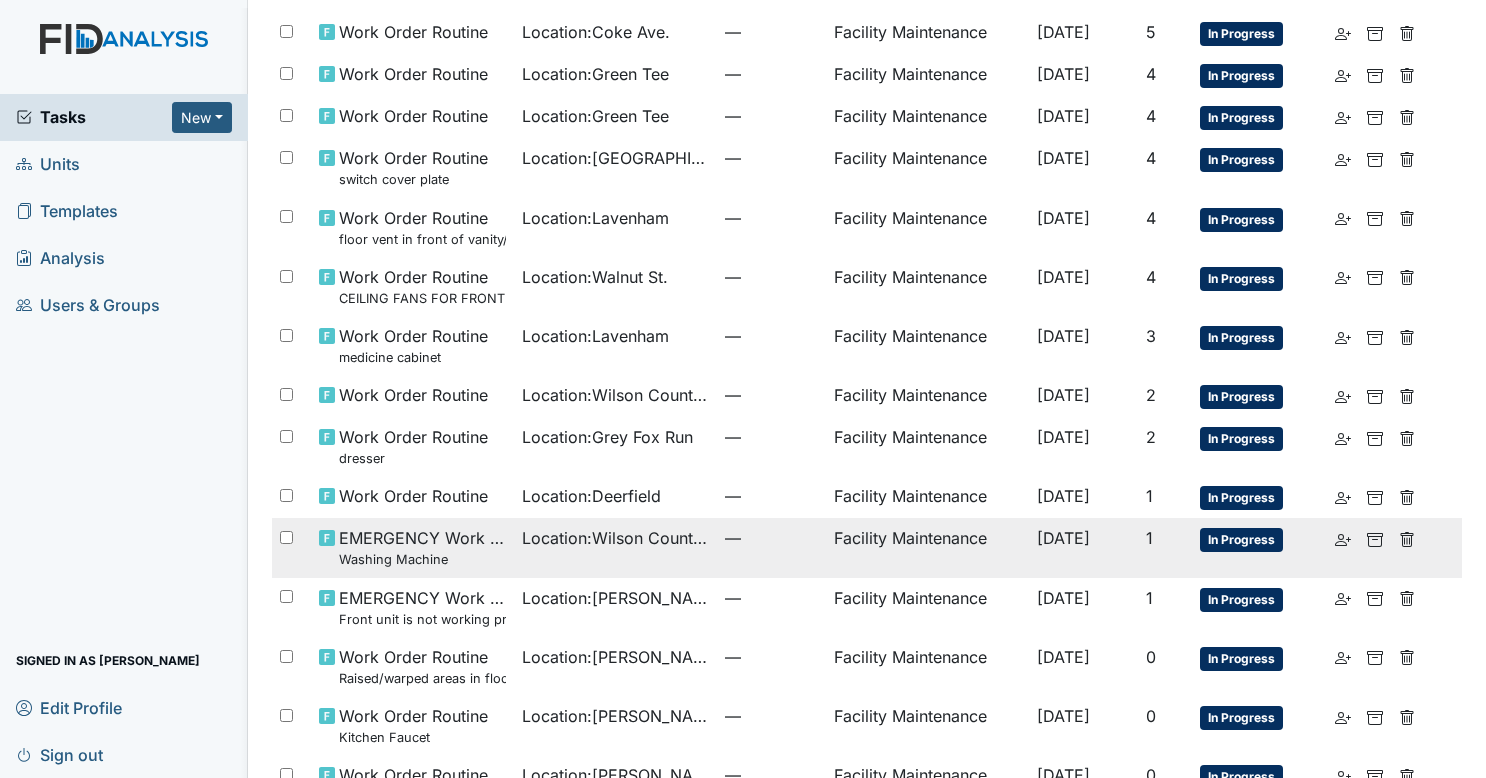 scroll, scrollTop: 1208, scrollLeft: 0, axis: vertical 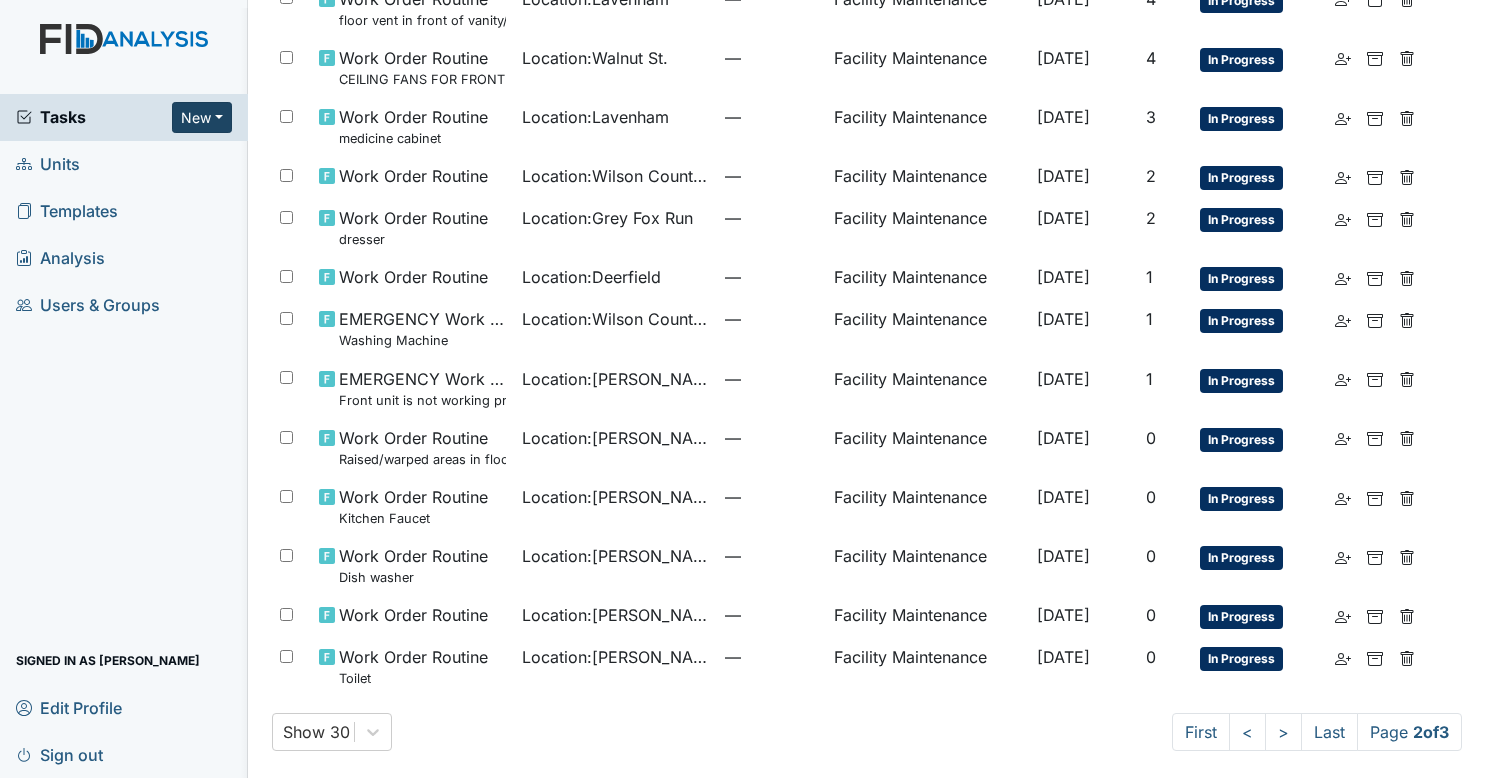 click on "New" at bounding box center (202, 117) 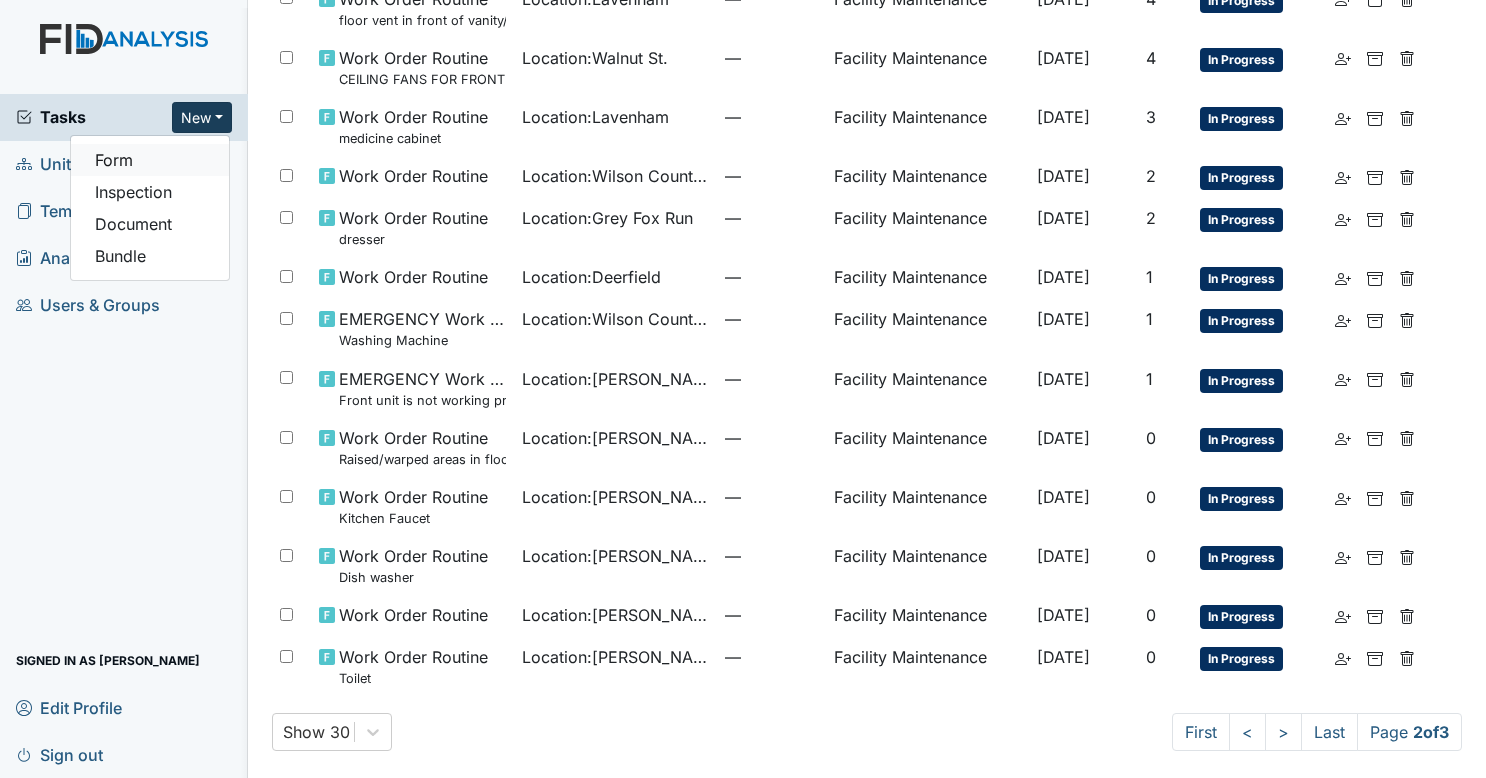 click on "Form" at bounding box center [150, 160] 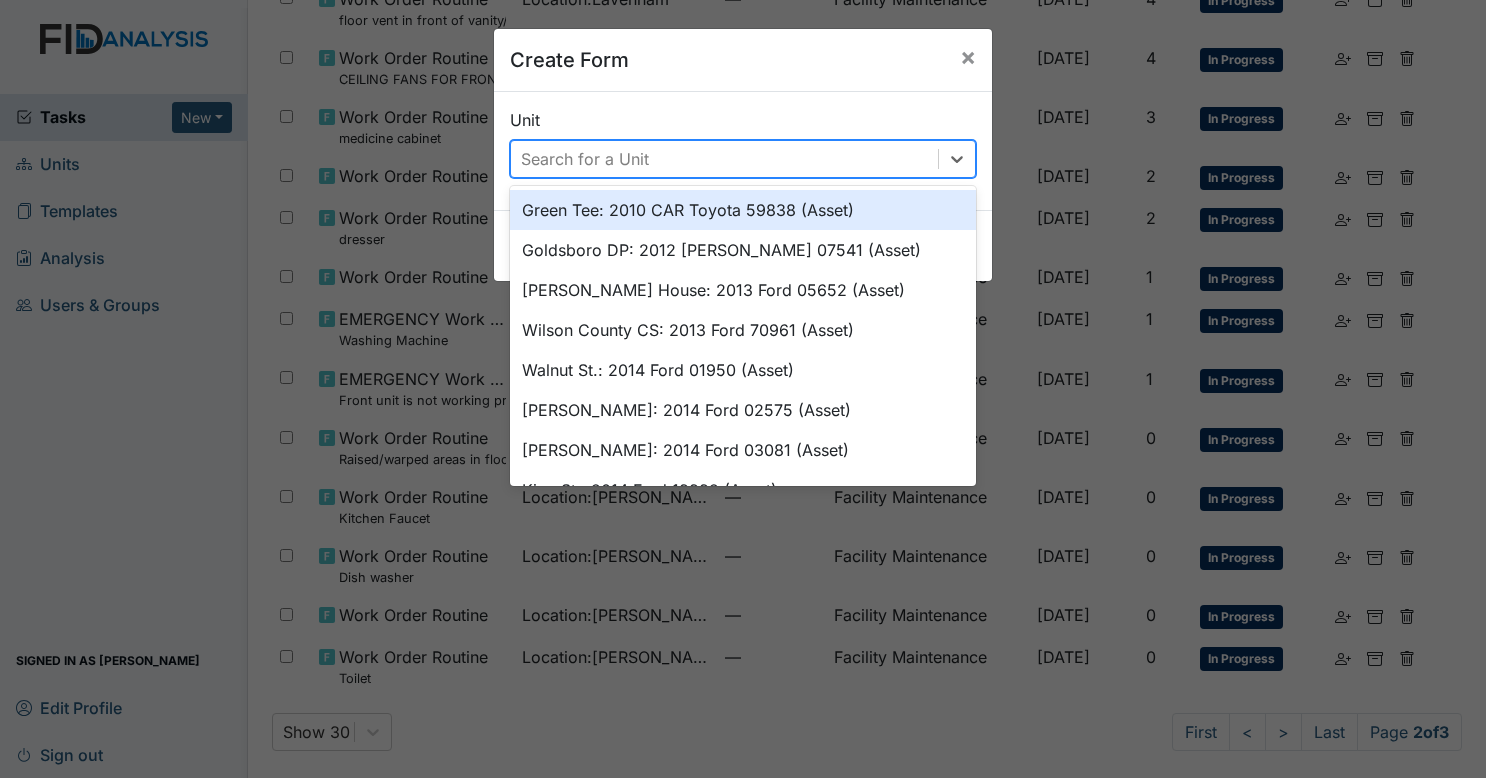 click on "Search for a Unit" at bounding box center (724, 159) 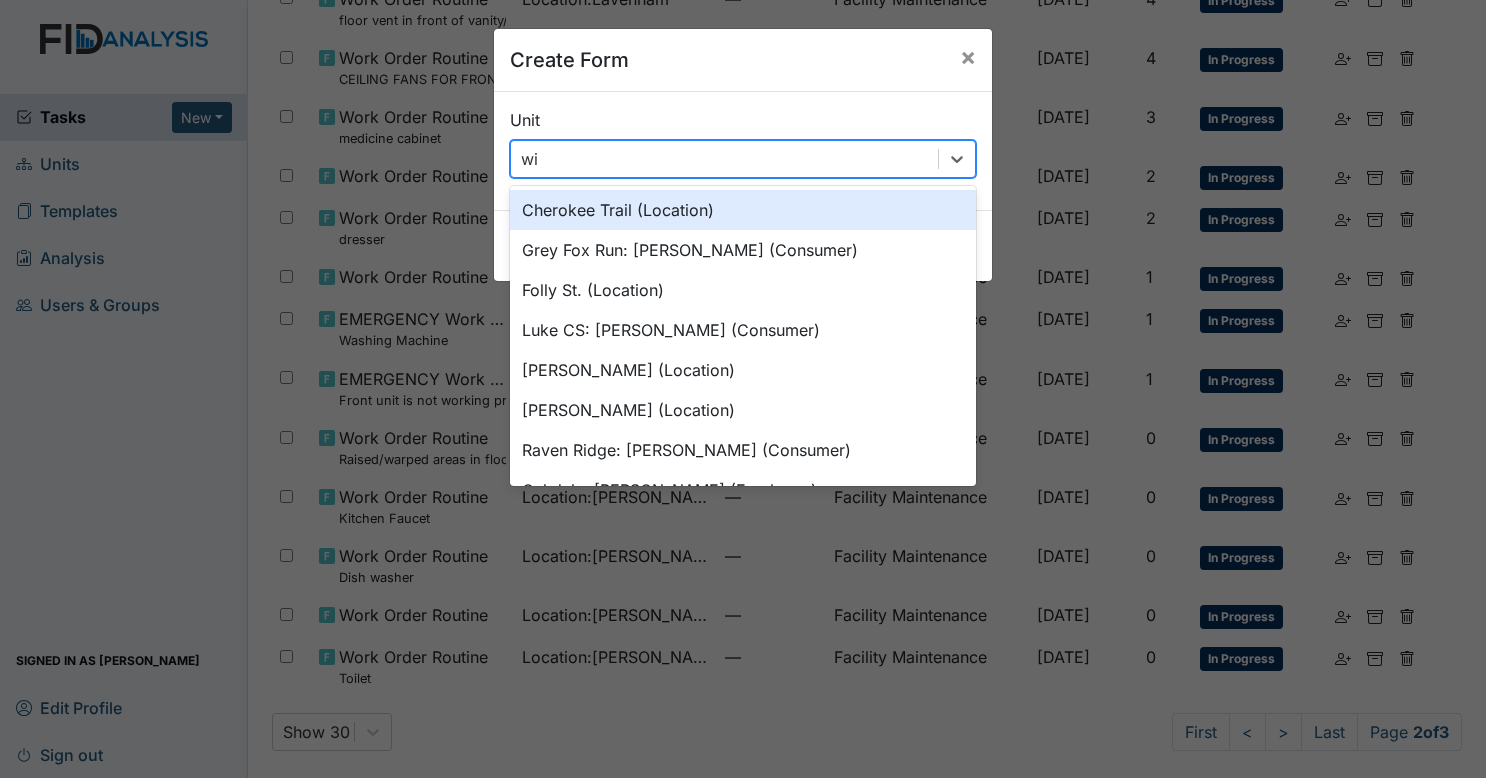 type on "w" 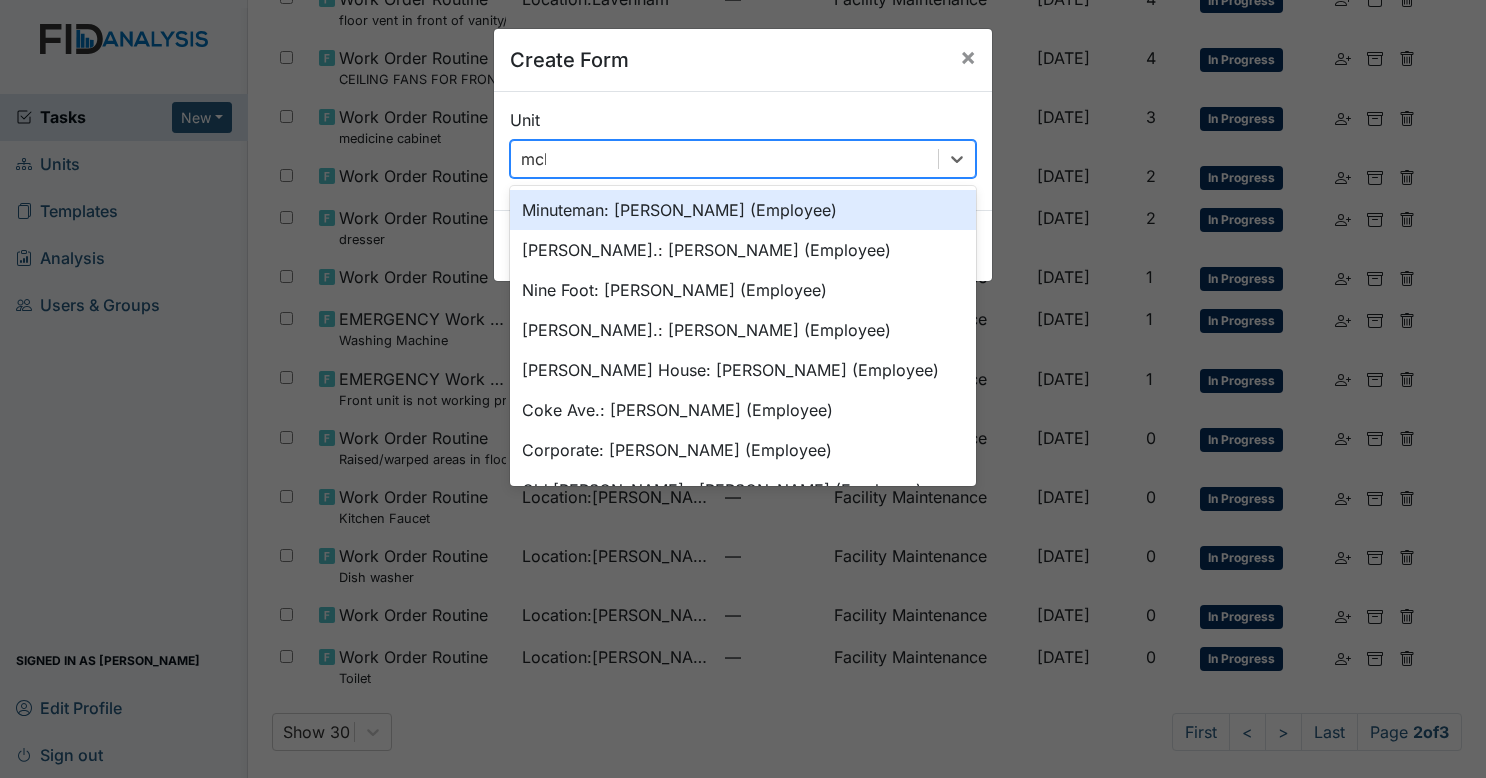 type on "mcke" 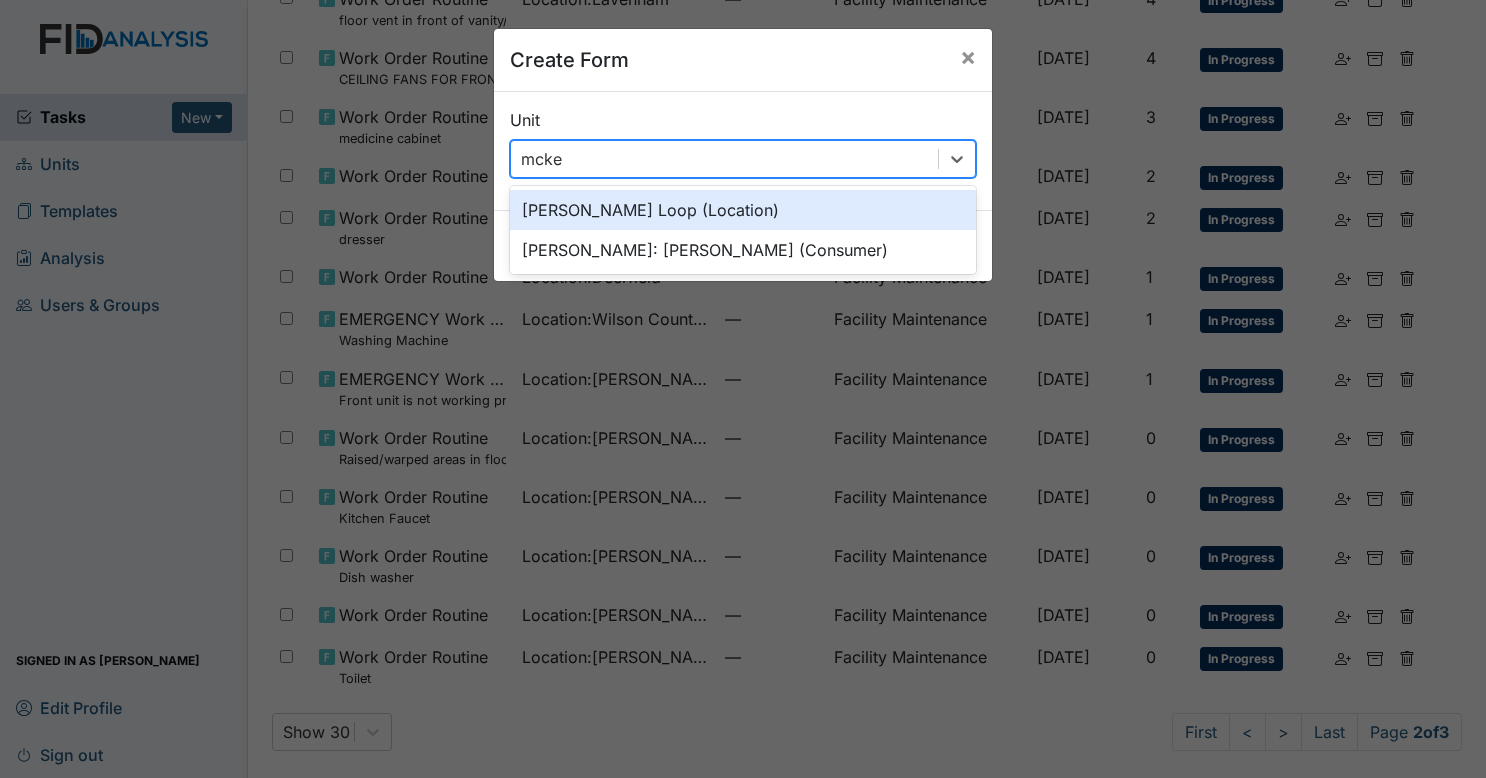 click on "McKeel Loop (Location)" at bounding box center (743, 210) 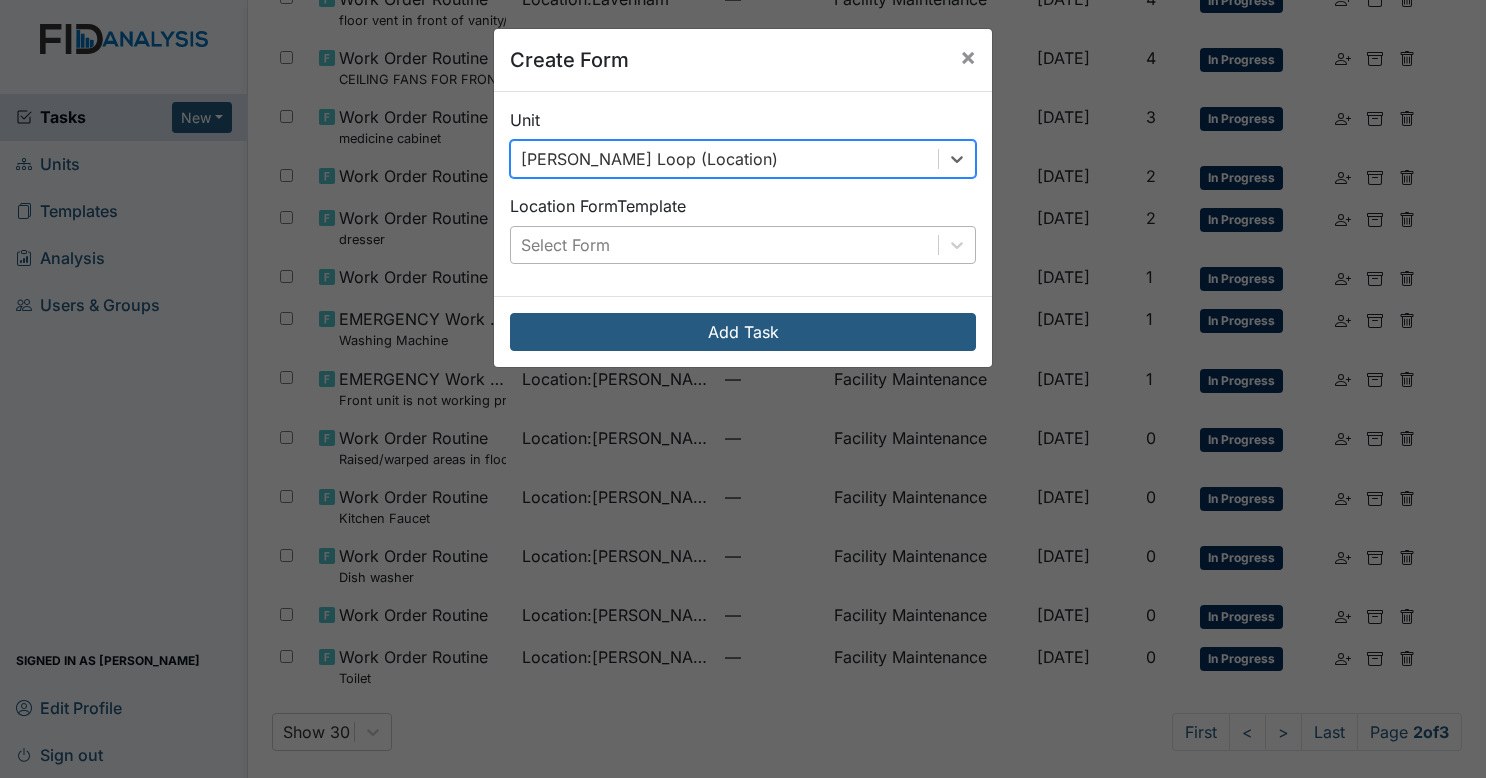 click on "Select Form" at bounding box center (724, 245) 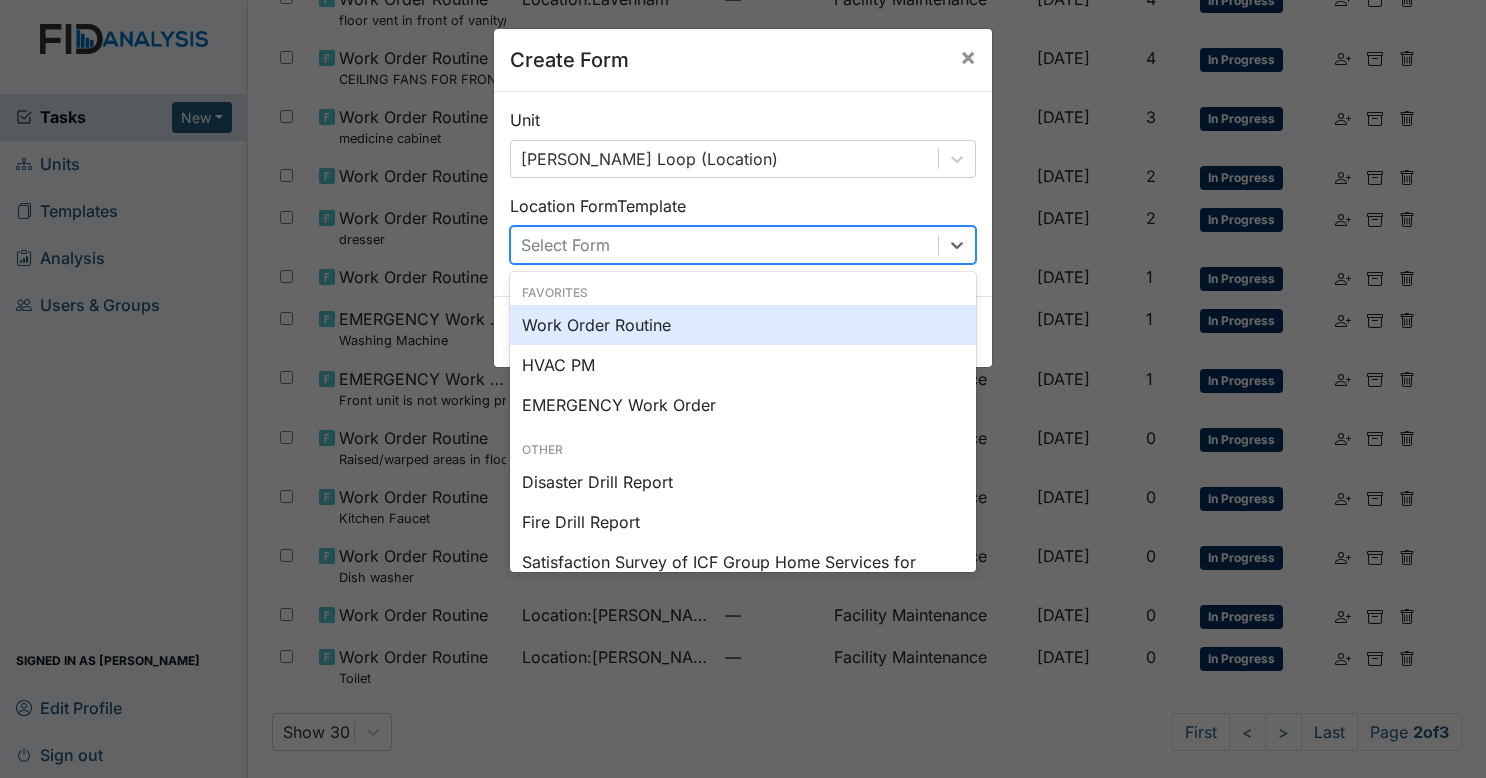 click on "Work Order Routine" at bounding box center (743, 325) 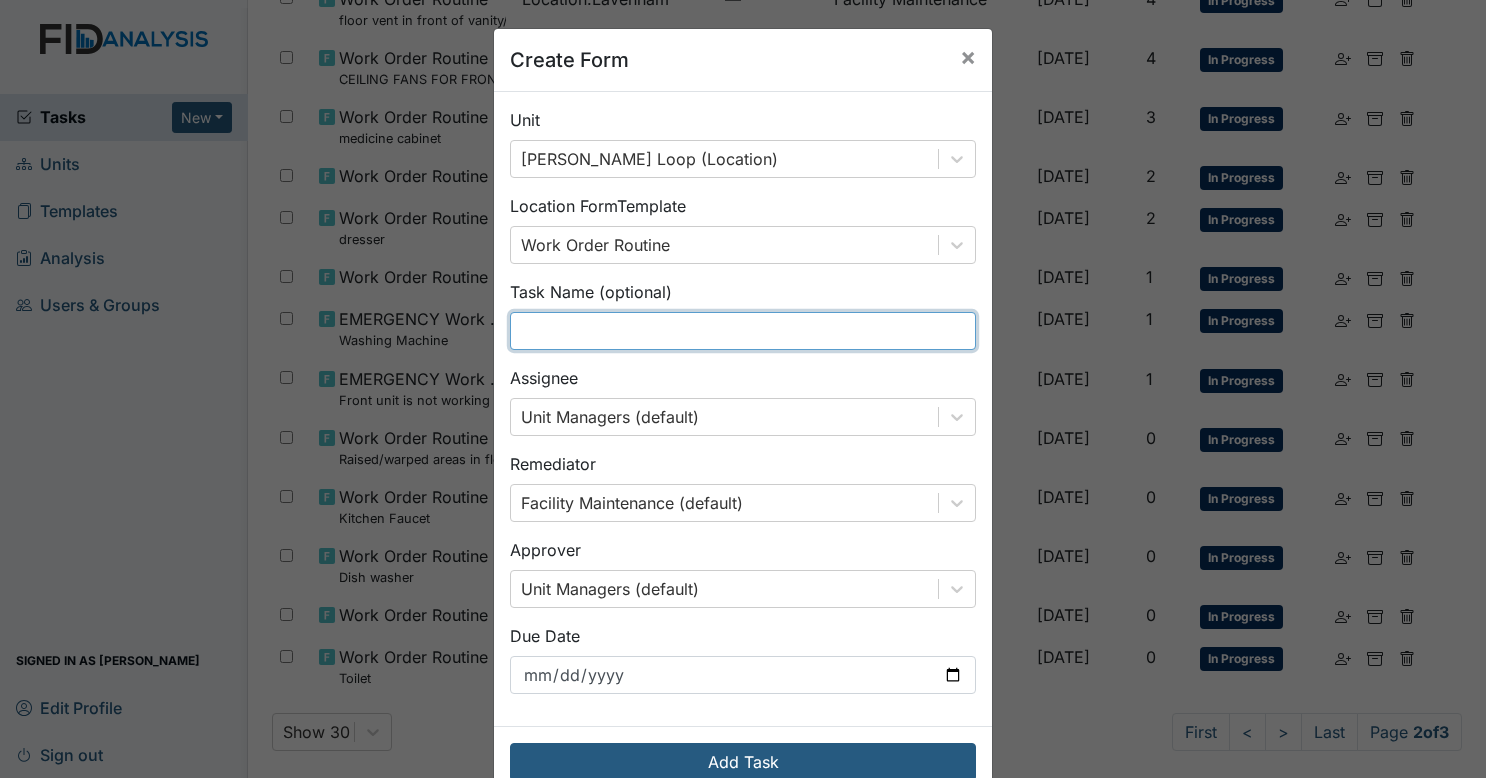 click at bounding box center [743, 331] 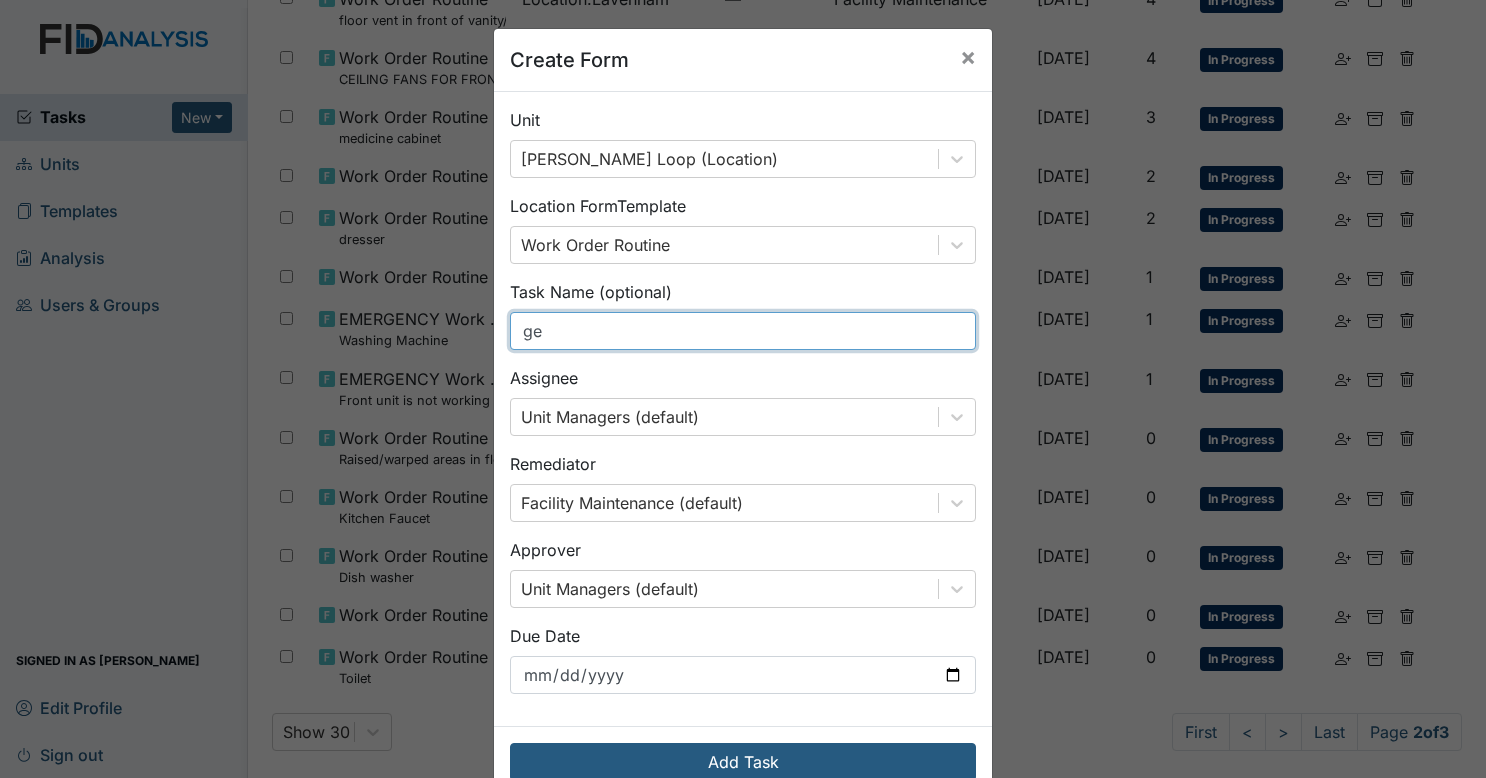 type on "g" 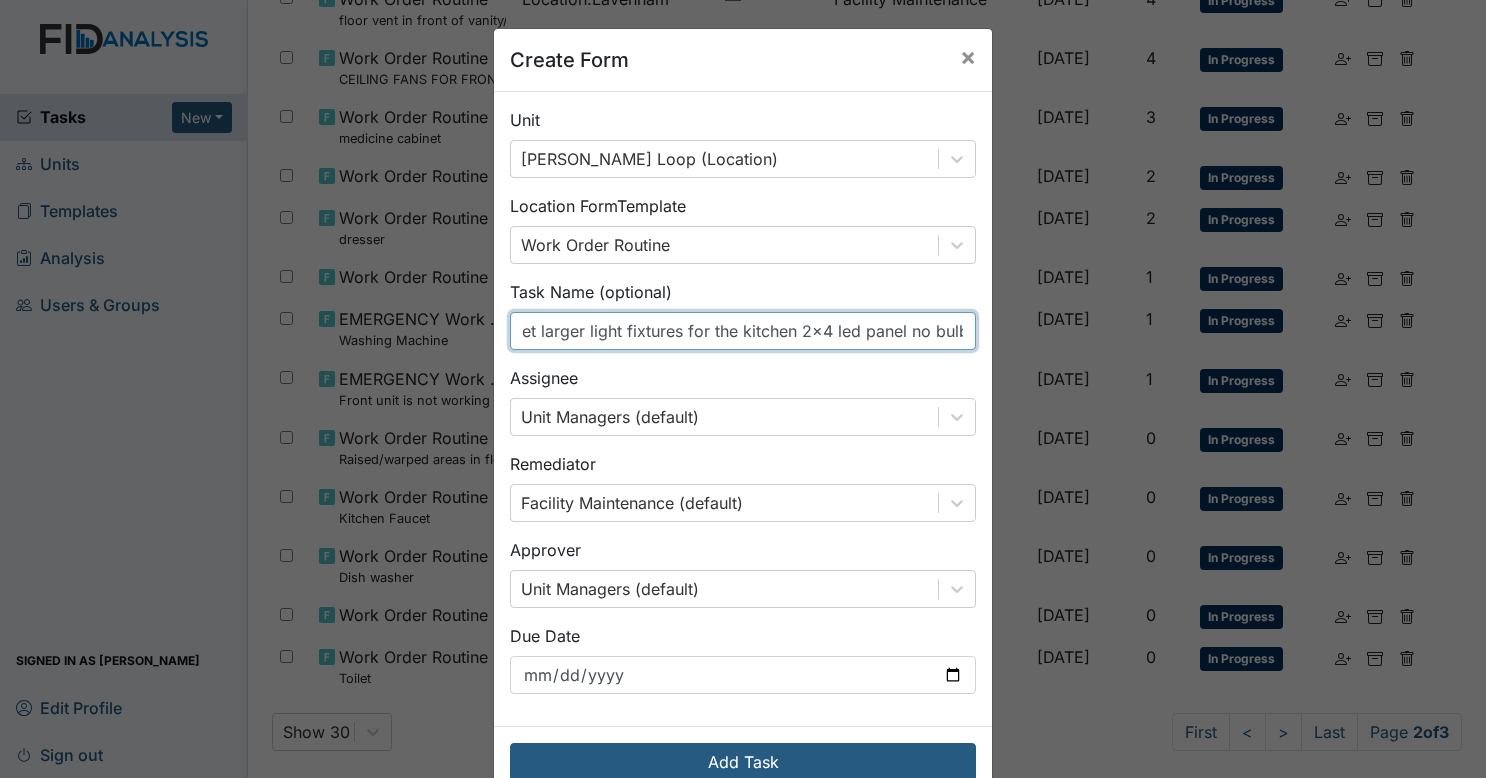 scroll, scrollTop: 0, scrollLeft: 20, axis: horizontal 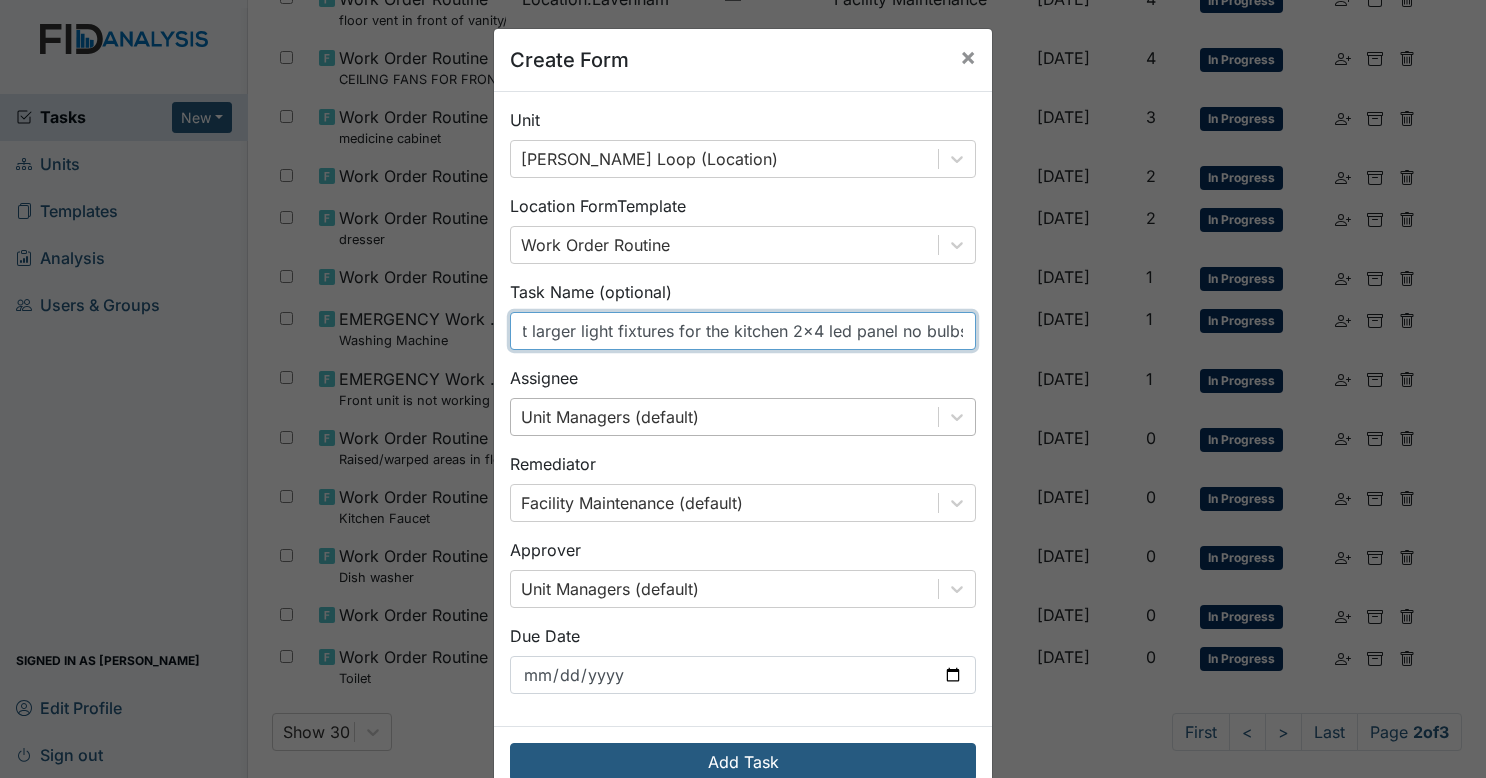 type on "get larger light fixtures for the kitchen 2x4 led panel no bulbs" 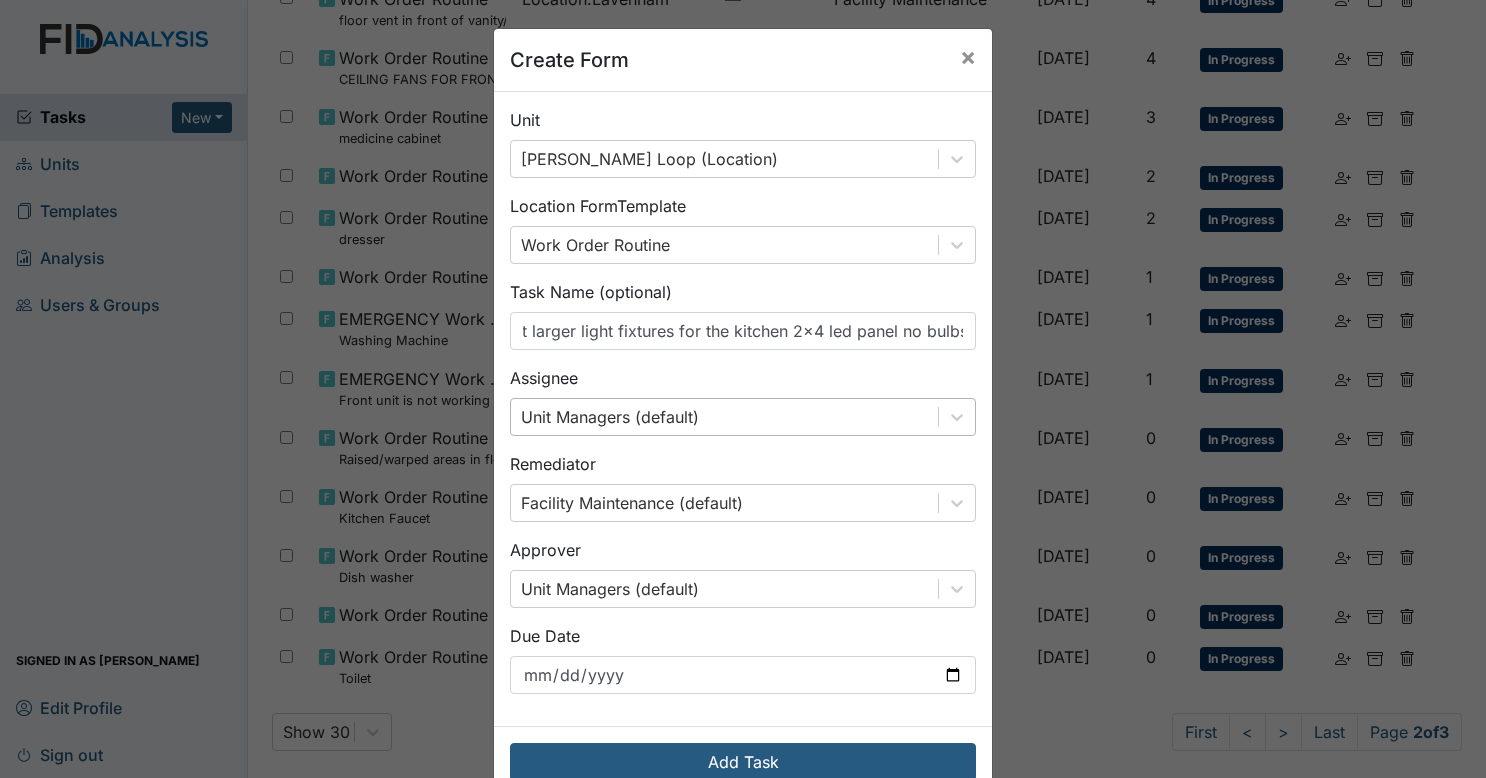 scroll, scrollTop: 0, scrollLeft: 0, axis: both 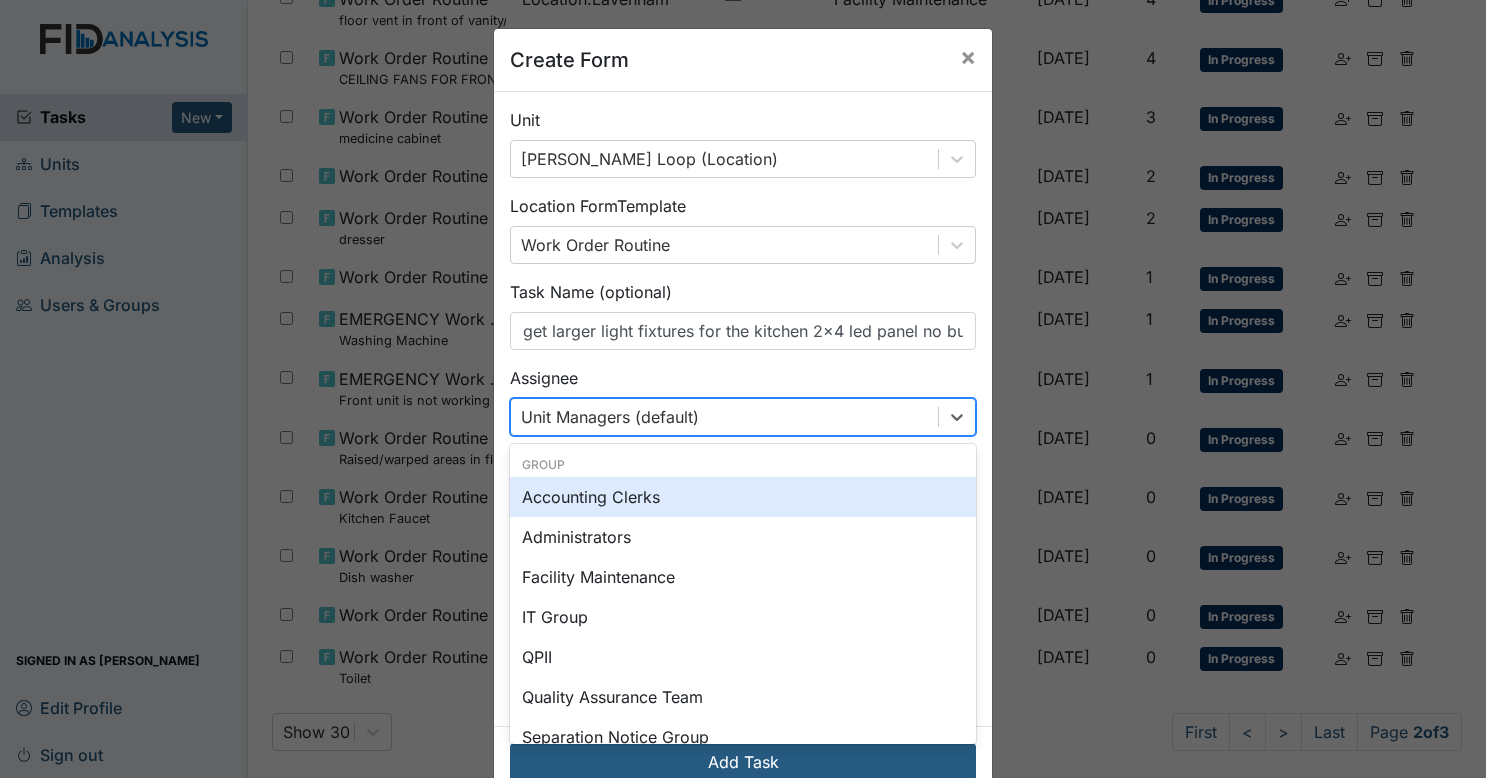 click on "Unit Managers (default)" at bounding box center (610, 417) 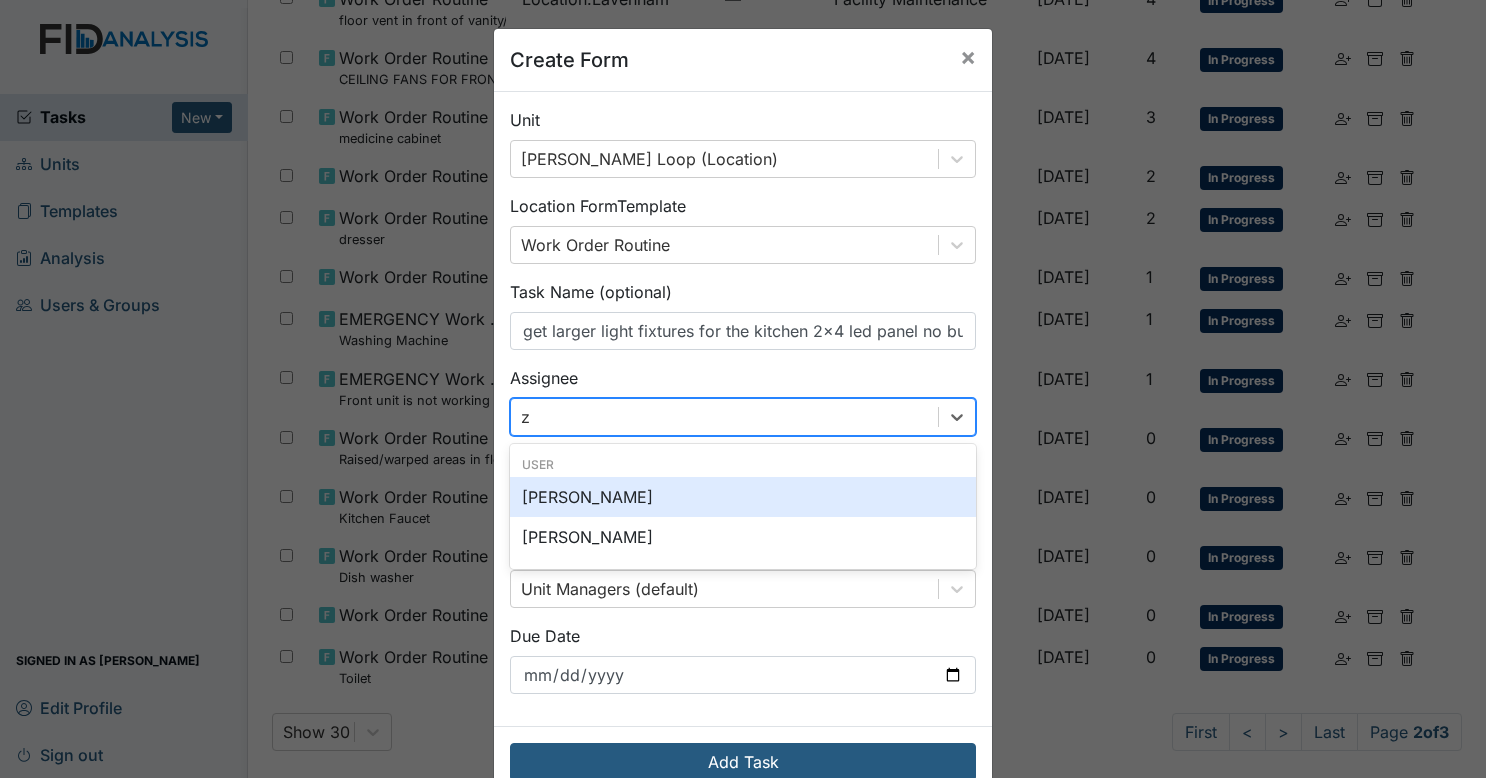 type on "za" 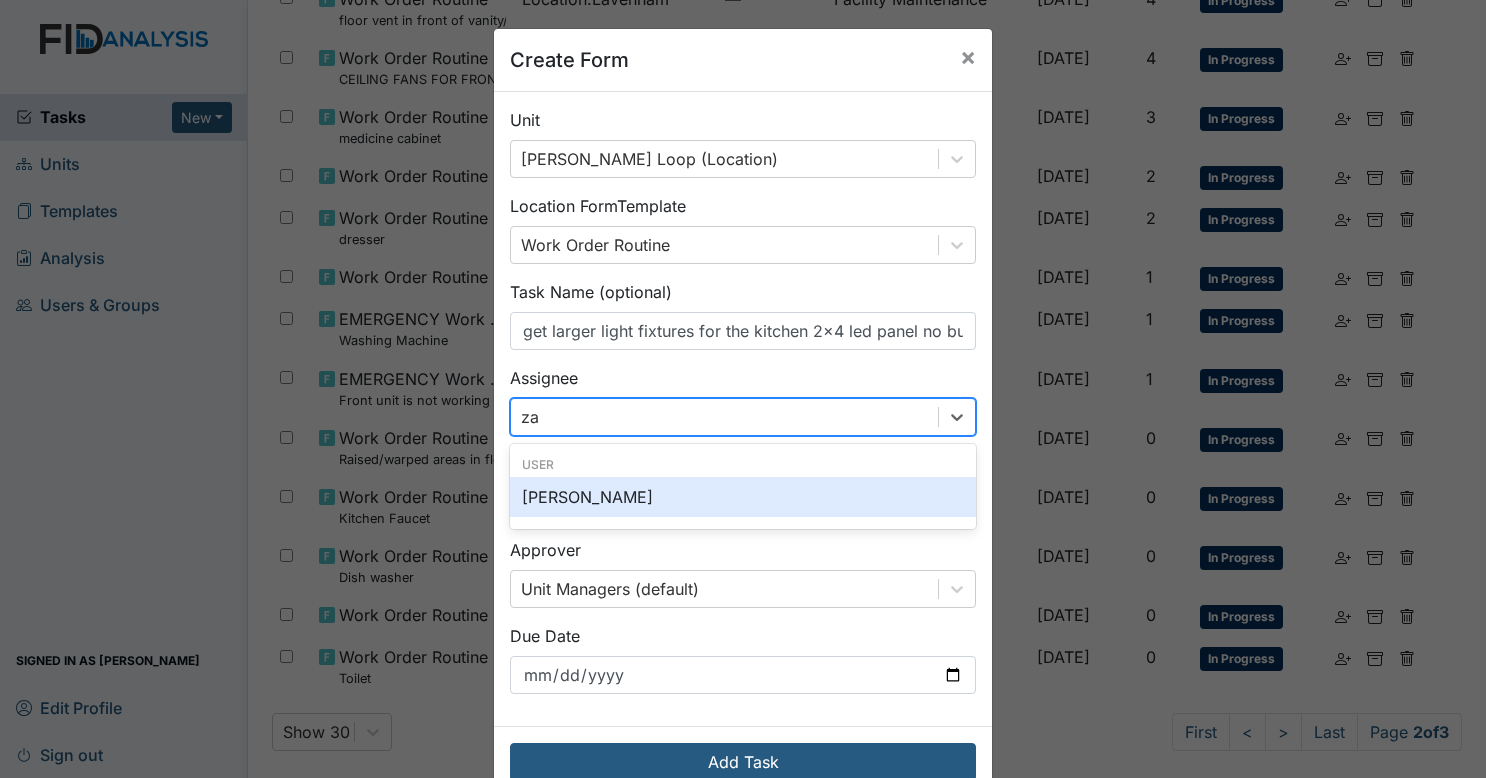 click on "Zach Smith" at bounding box center (743, 497) 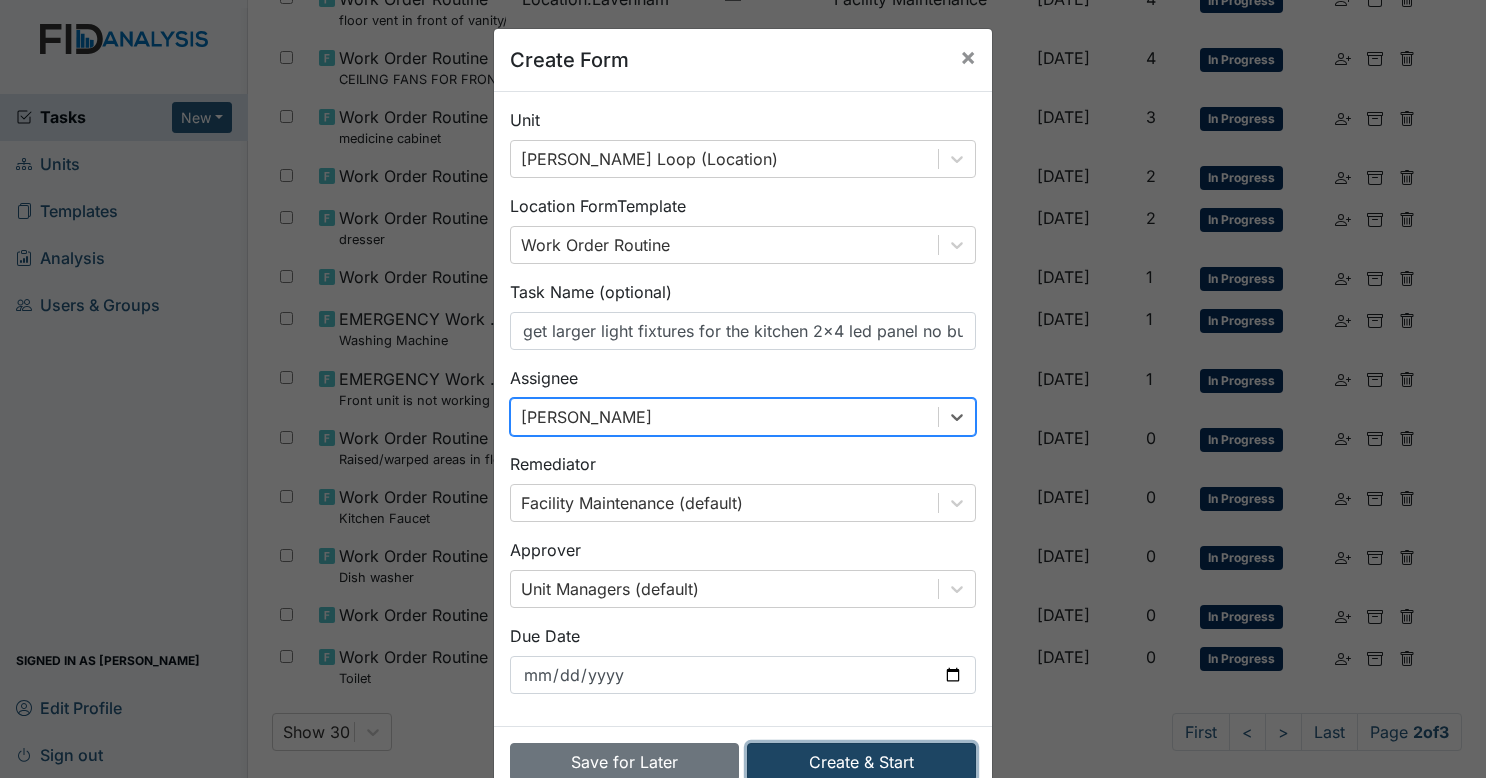 click on "Create & Start" at bounding box center (861, 762) 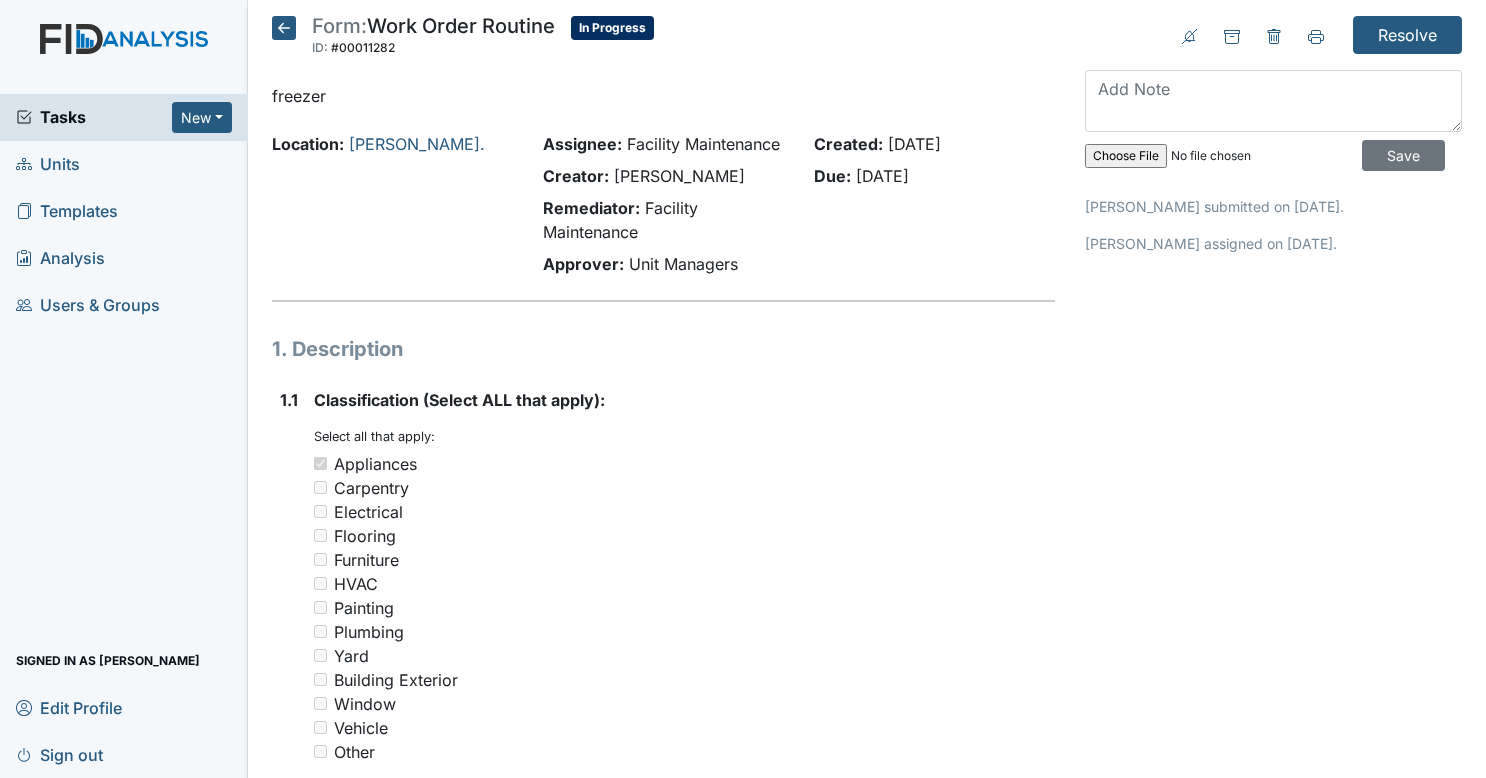 scroll, scrollTop: 0, scrollLeft: 0, axis: both 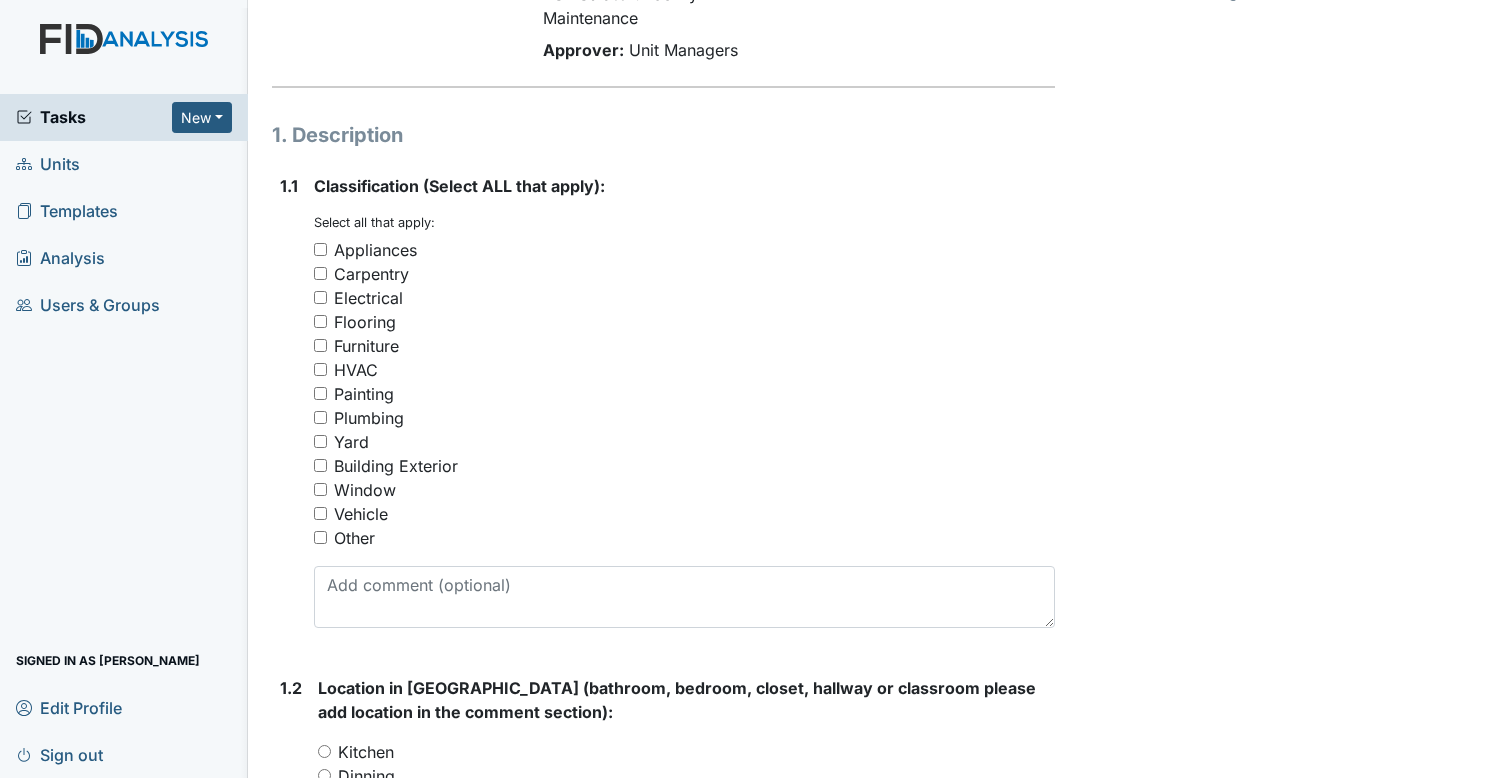 click on "Electrical" at bounding box center [320, 297] 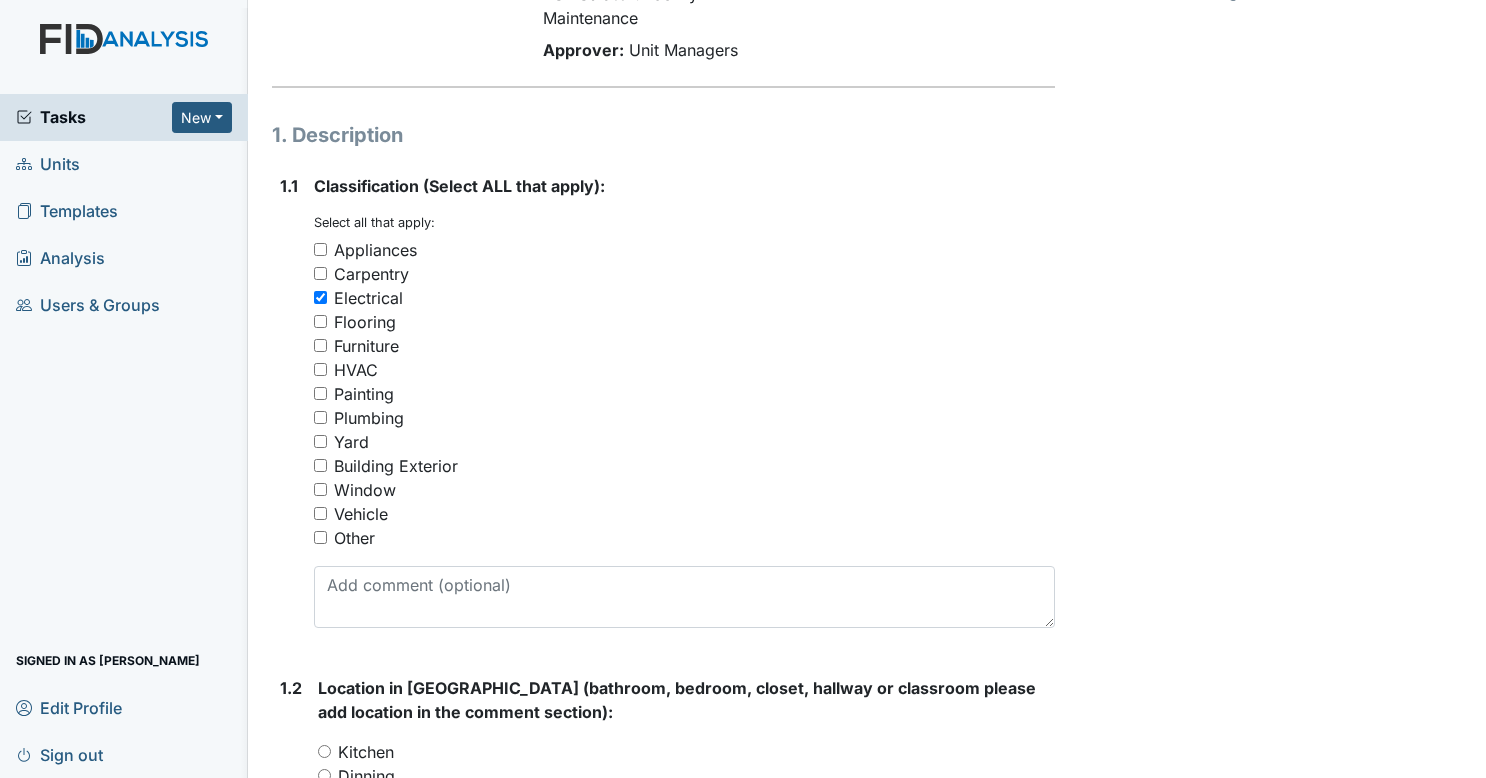 scroll, scrollTop: 637, scrollLeft: 0, axis: vertical 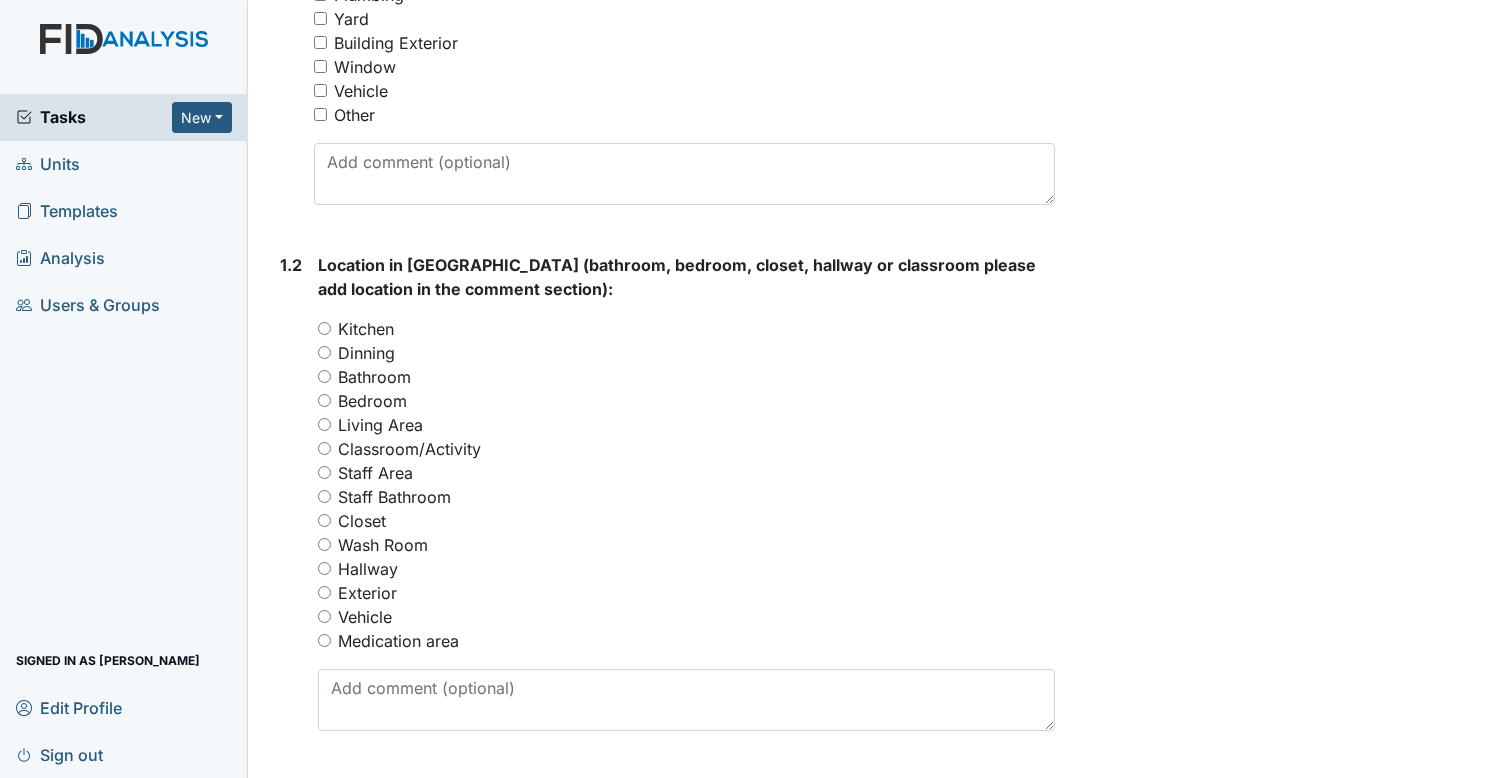 click on "Kitchen" at bounding box center [687, 329] 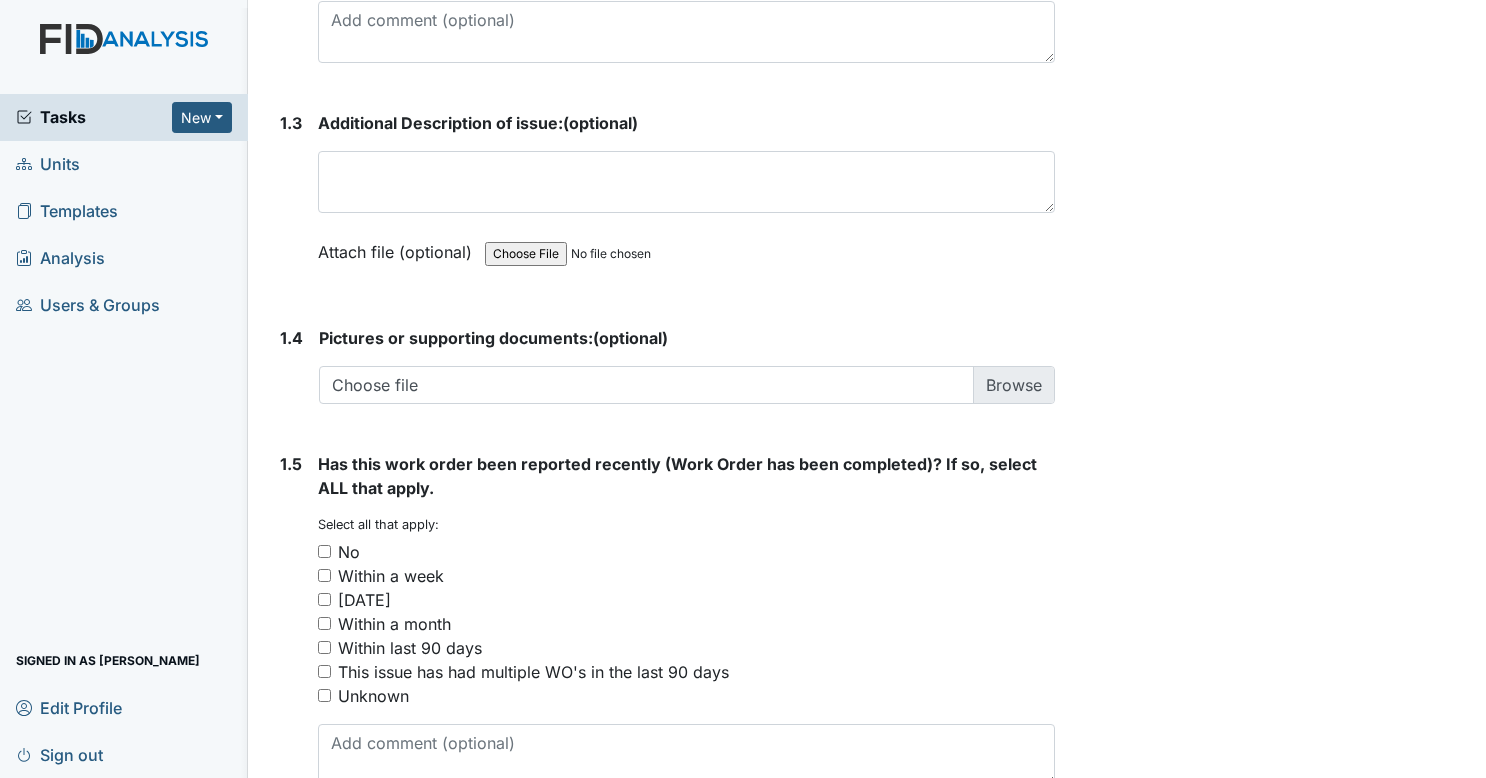 scroll, scrollTop: 1410, scrollLeft: 0, axis: vertical 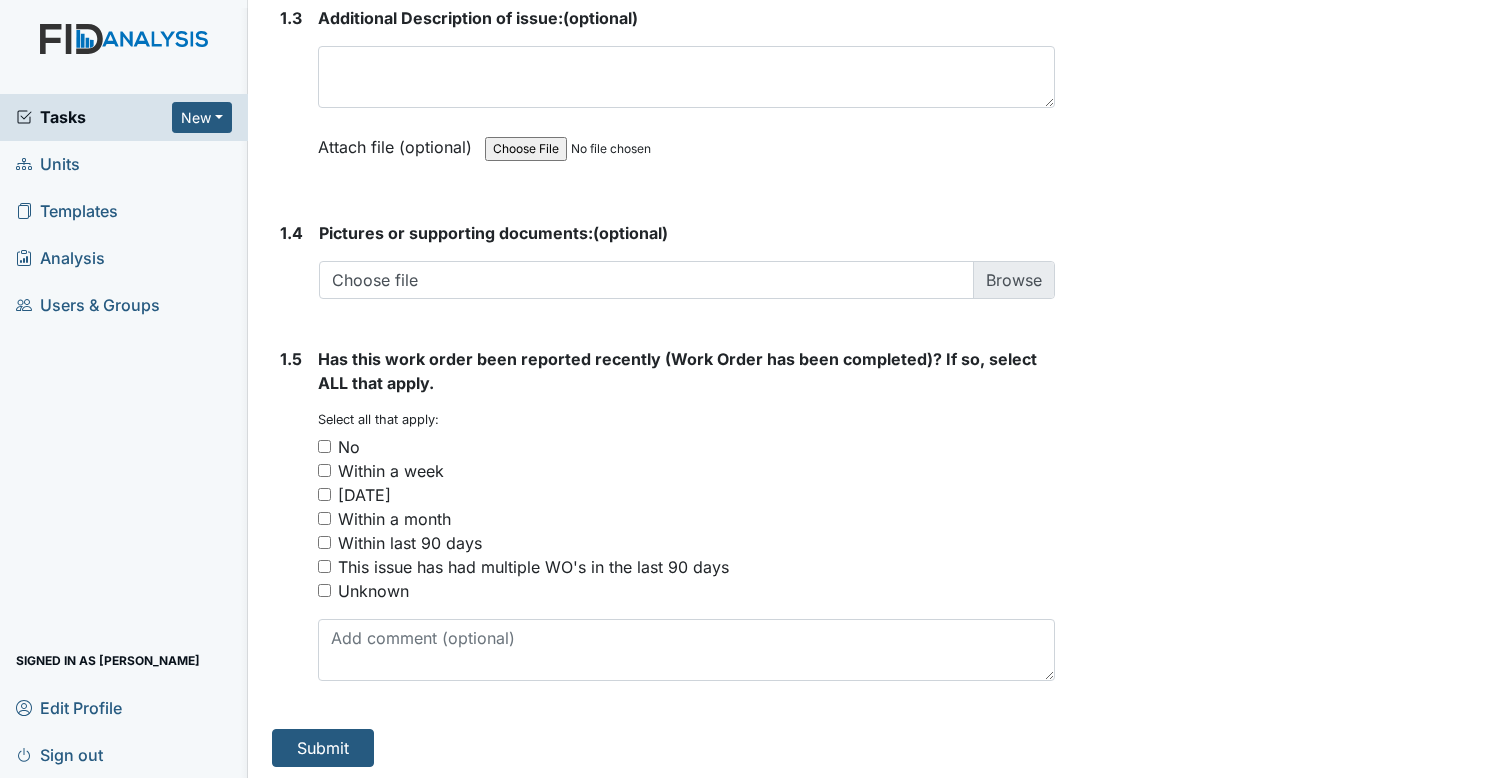 click on "No" at bounding box center [324, 446] 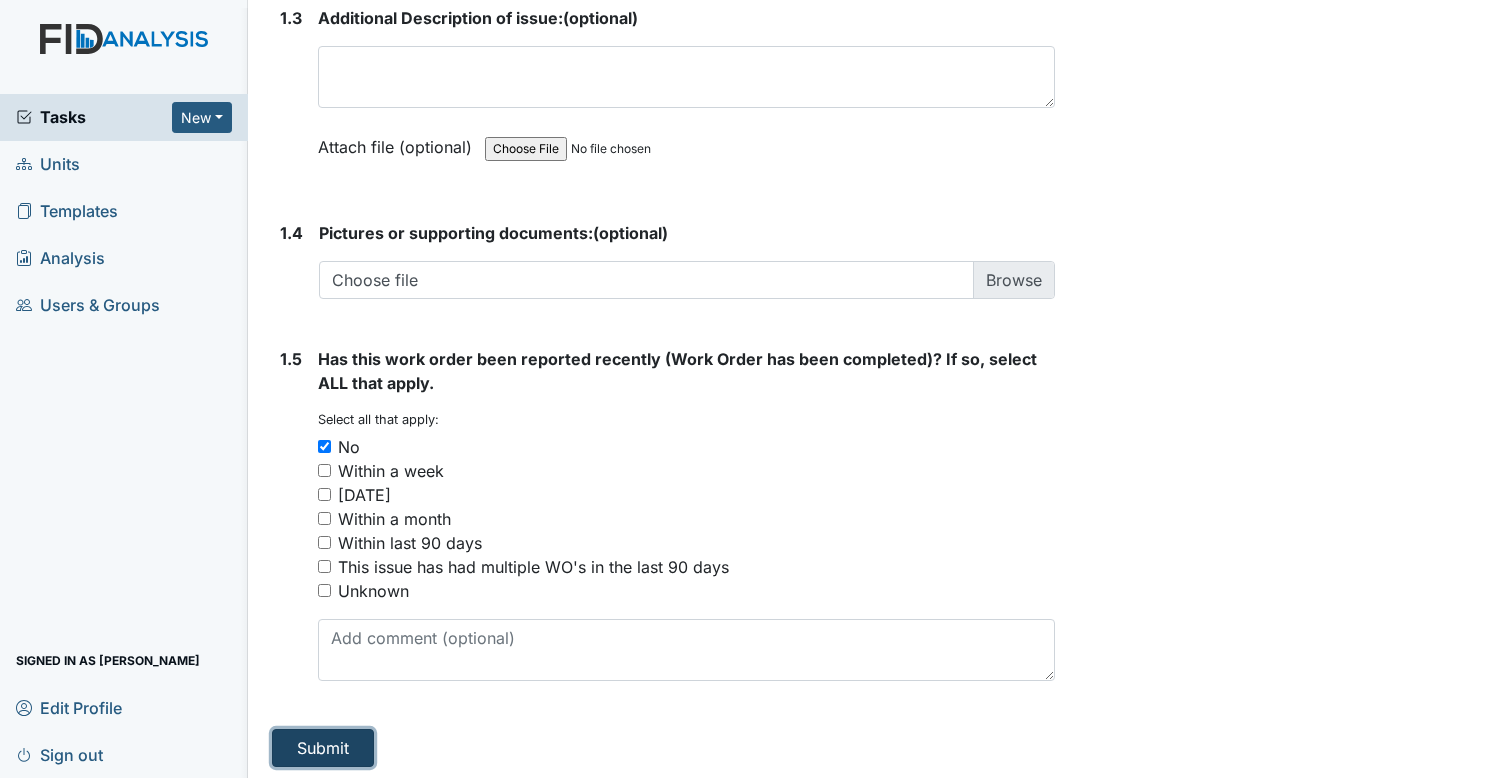 click on "Submit" at bounding box center [323, 748] 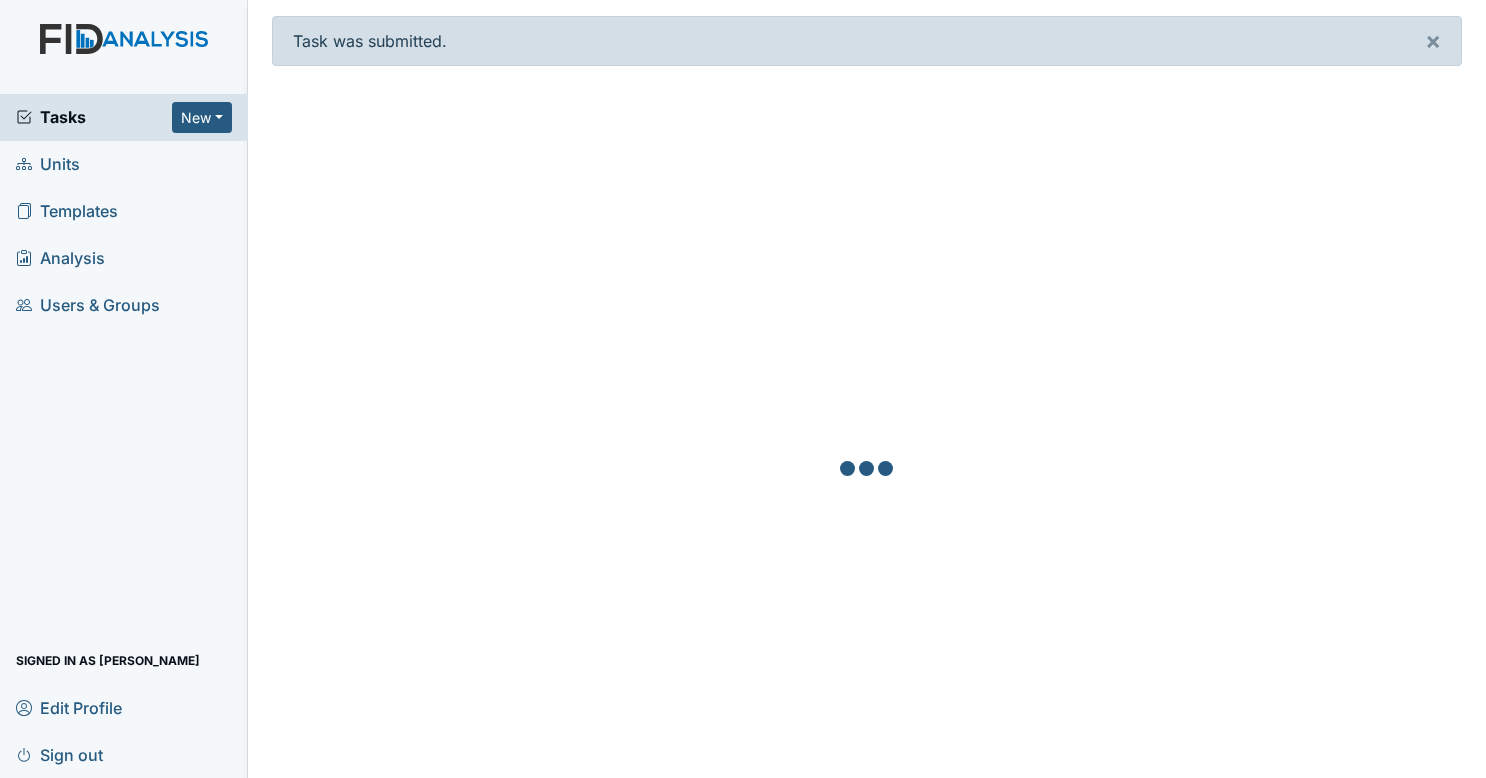 scroll, scrollTop: 0, scrollLeft: 0, axis: both 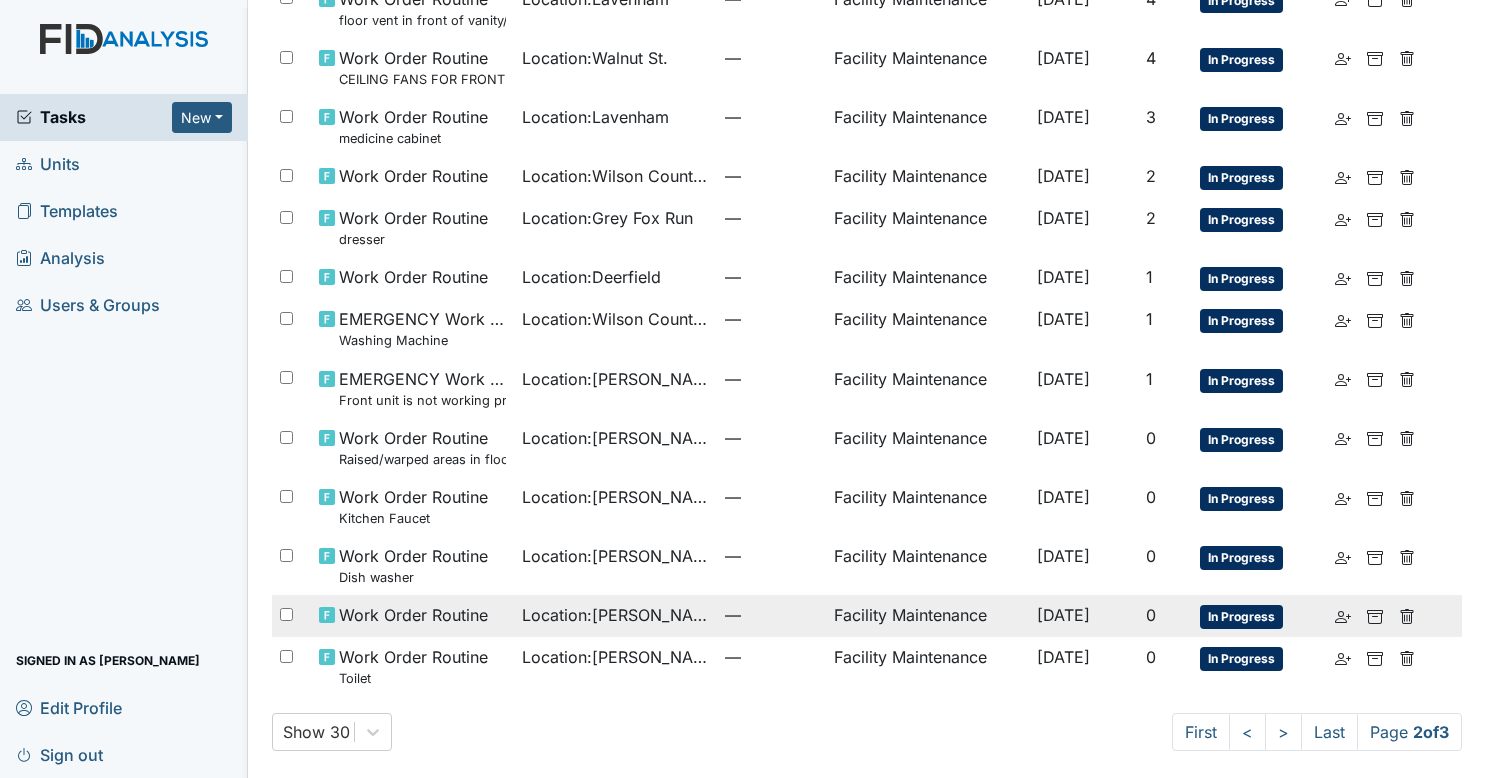 click on "—" at bounding box center [771, 615] 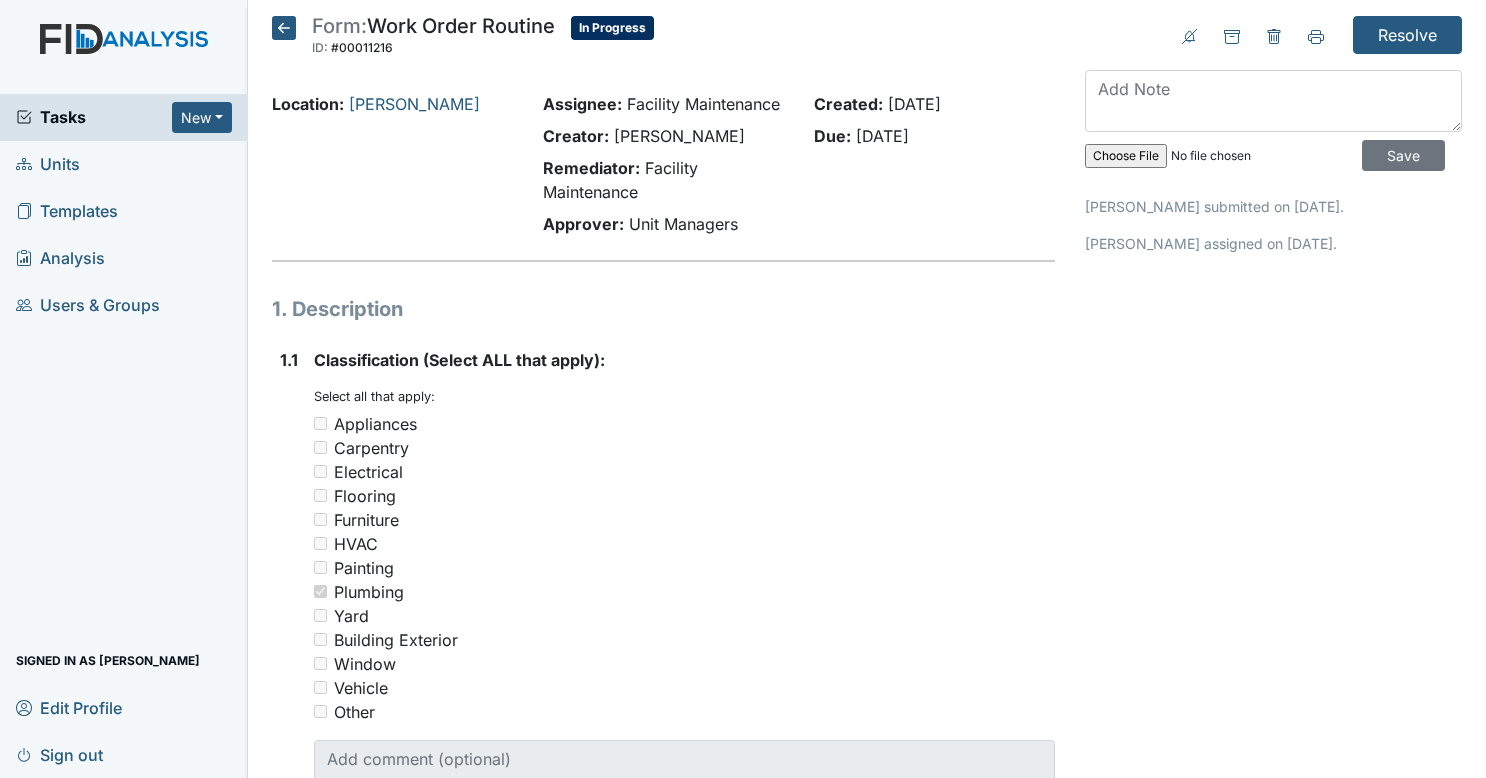 scroll, scrollTop: 0, scrollLeft: 0, axis: both 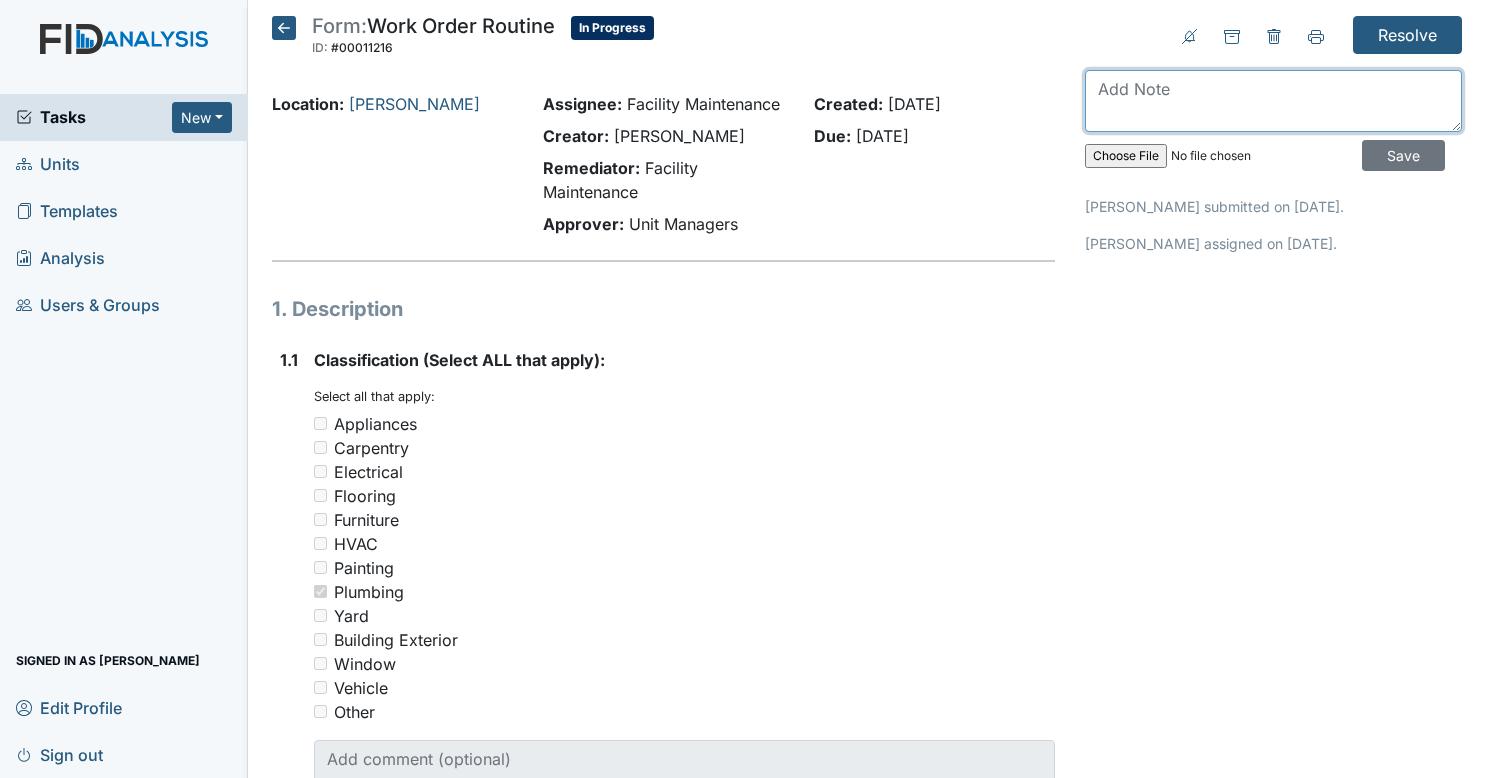 click at bounding box center [1273, 101] 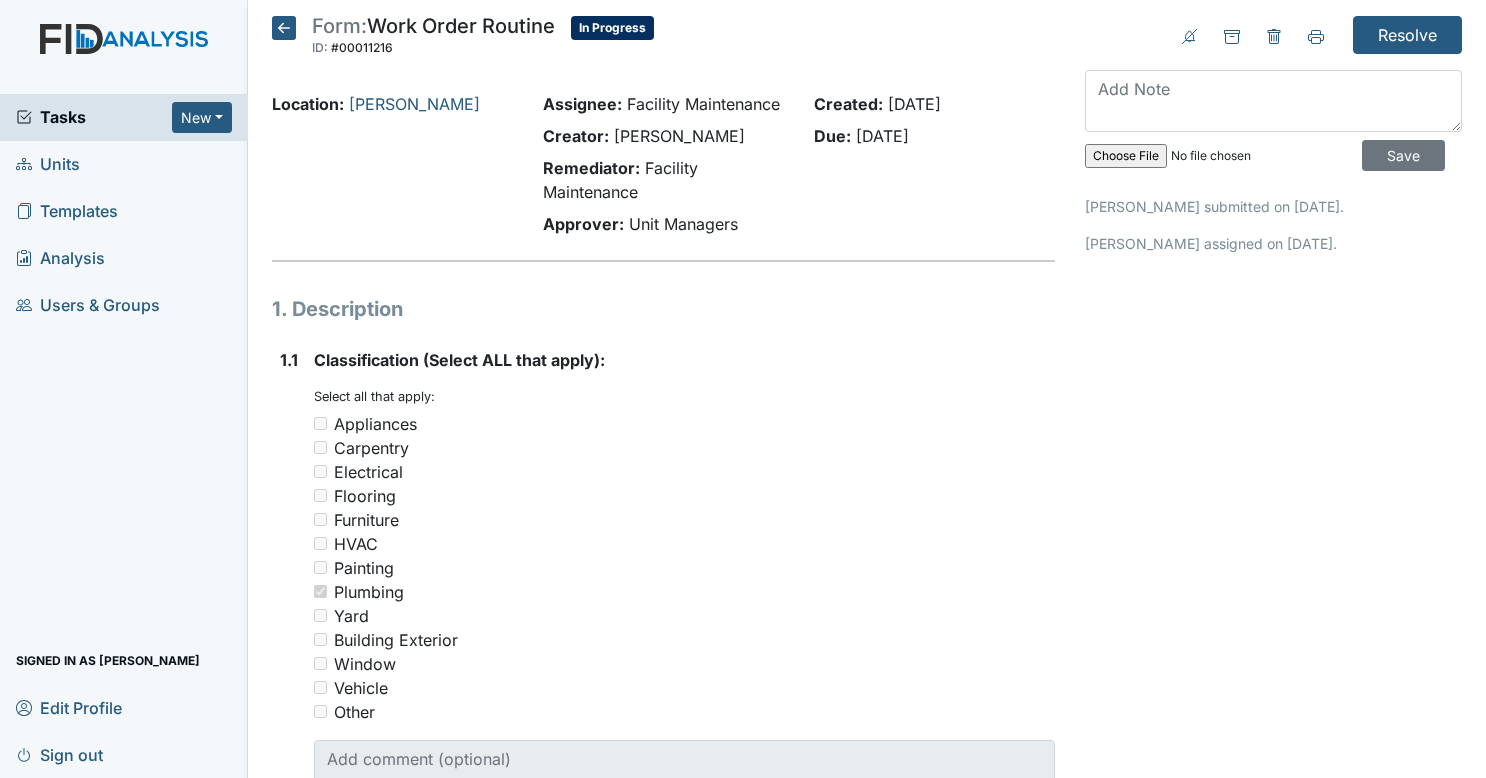 click on "Tasks" at bounding box center (94, 117) 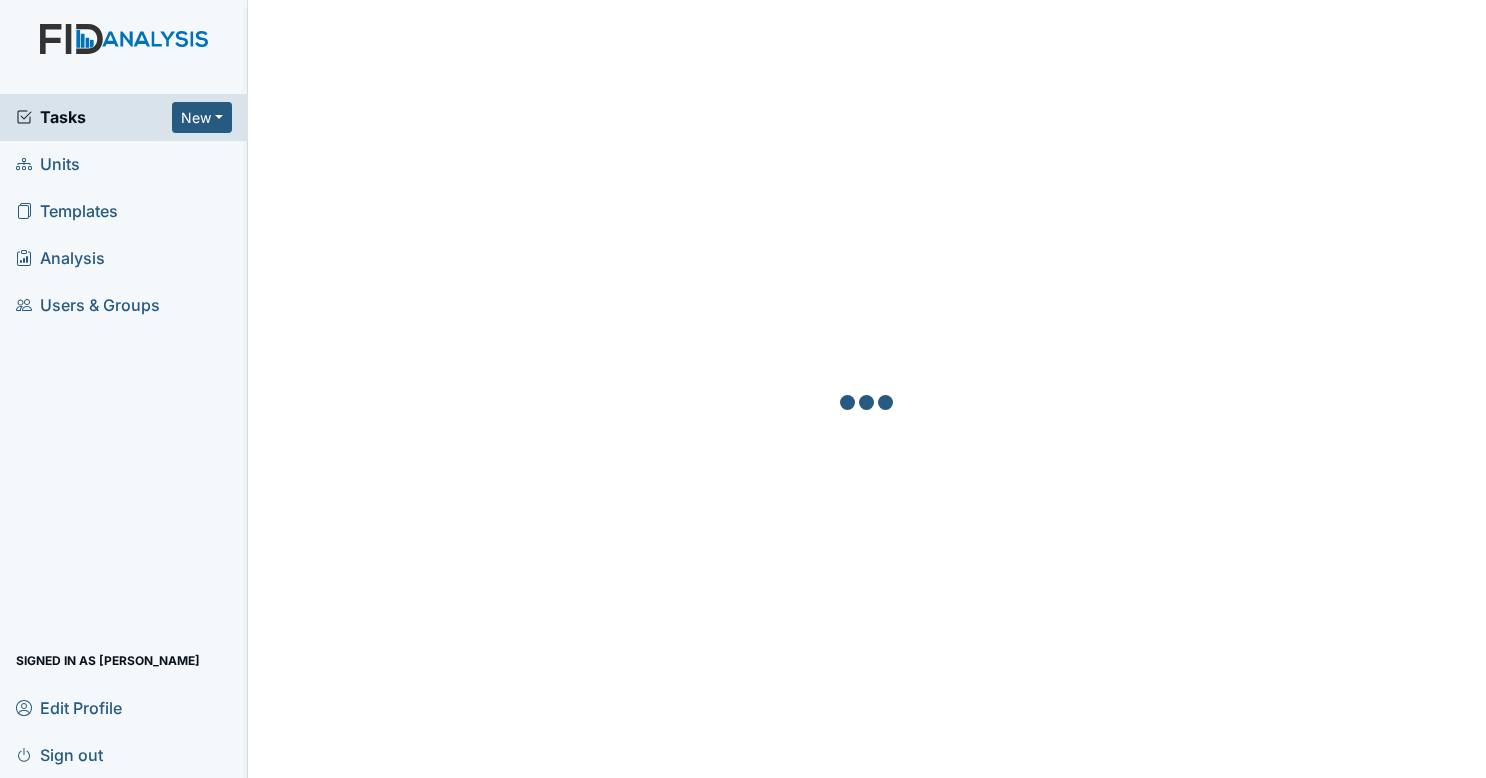 scroll, scrollTop: 0, scrollLeft: 0, axis: both 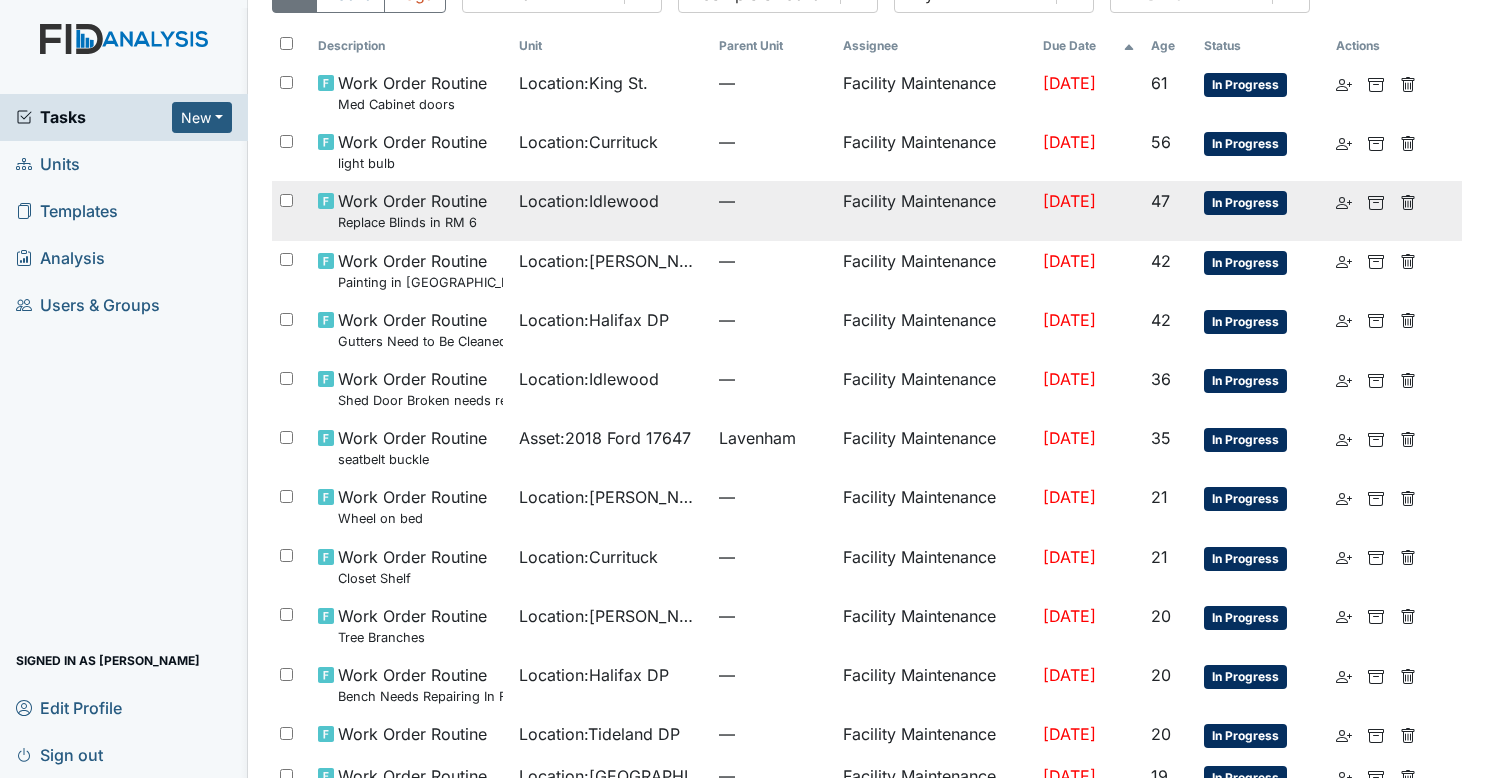 click on "—" at bounding box center [773, 210] 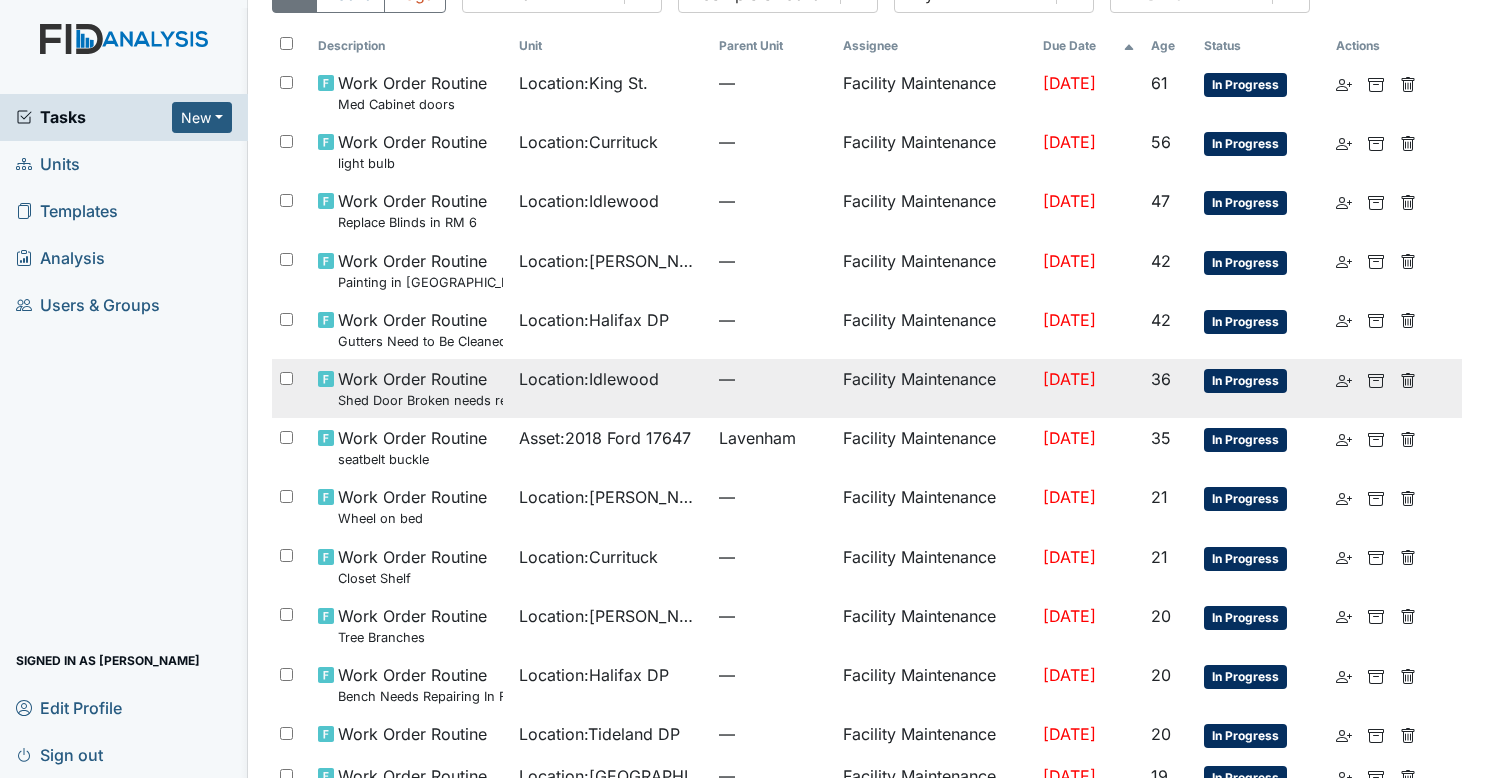 click on "—" at bounding box center (773, 379) 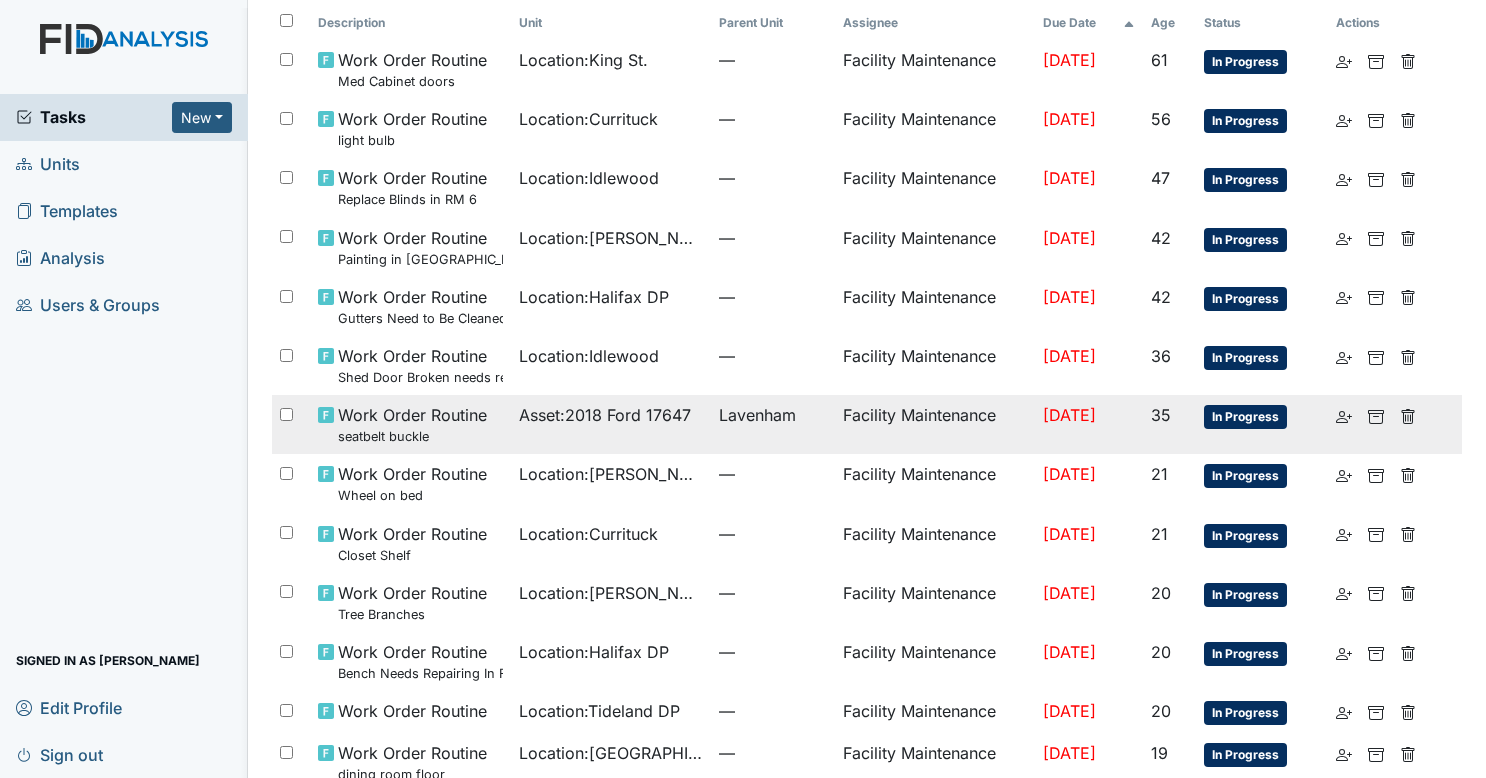 scroll, scrollTop: 0, scrollLeft: 0, axis: both 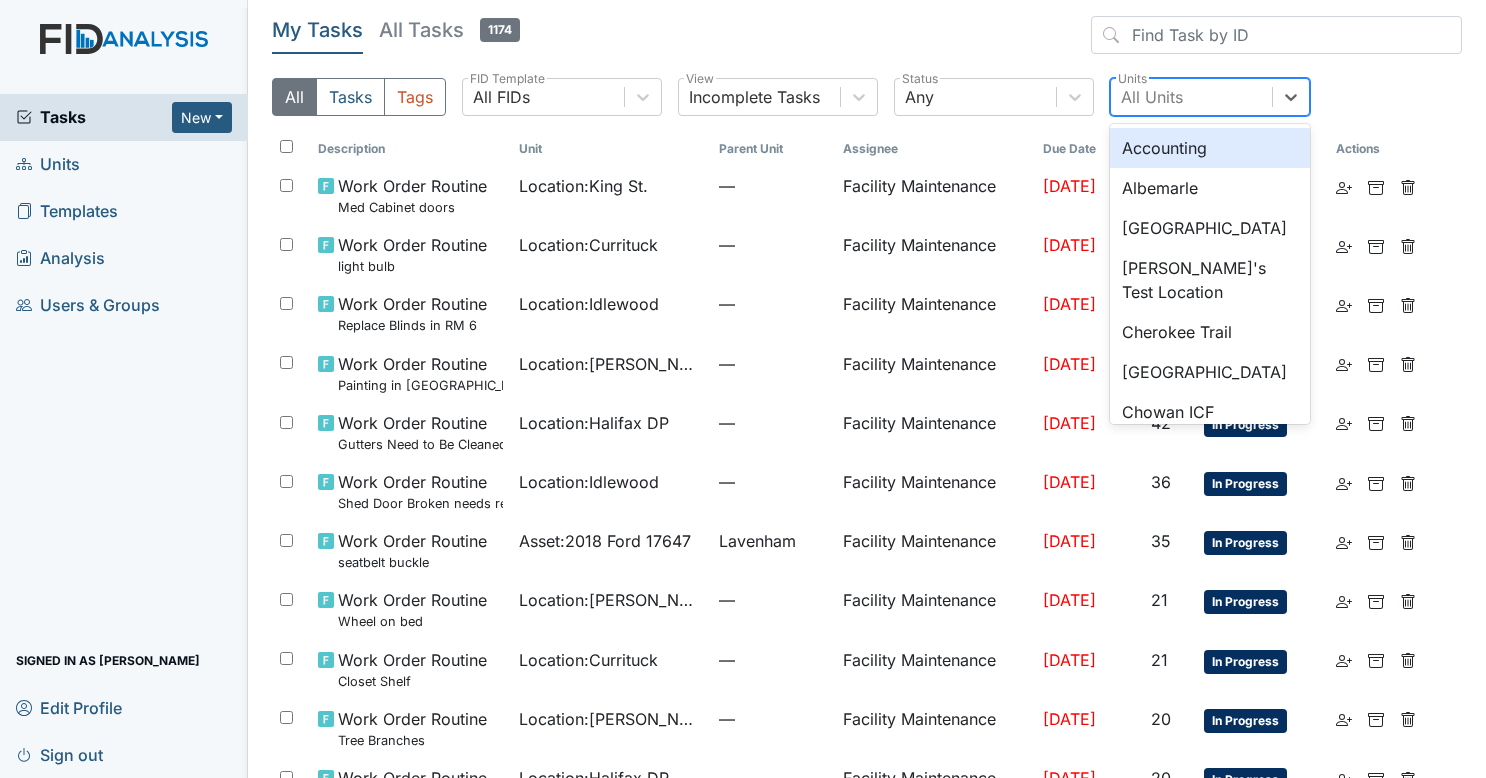 click on "All Units" at bounding box center (1191, 97) 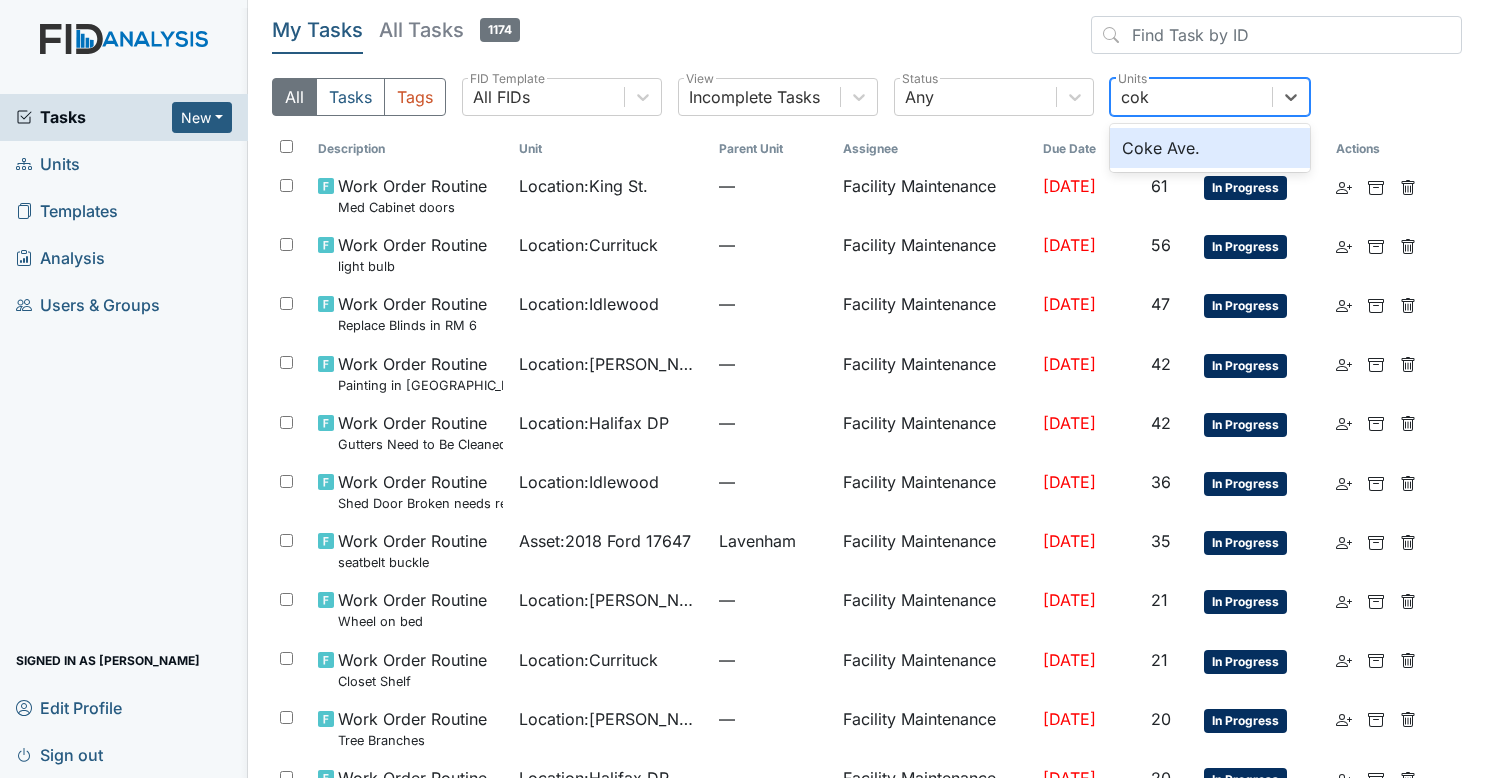 type on "coke" 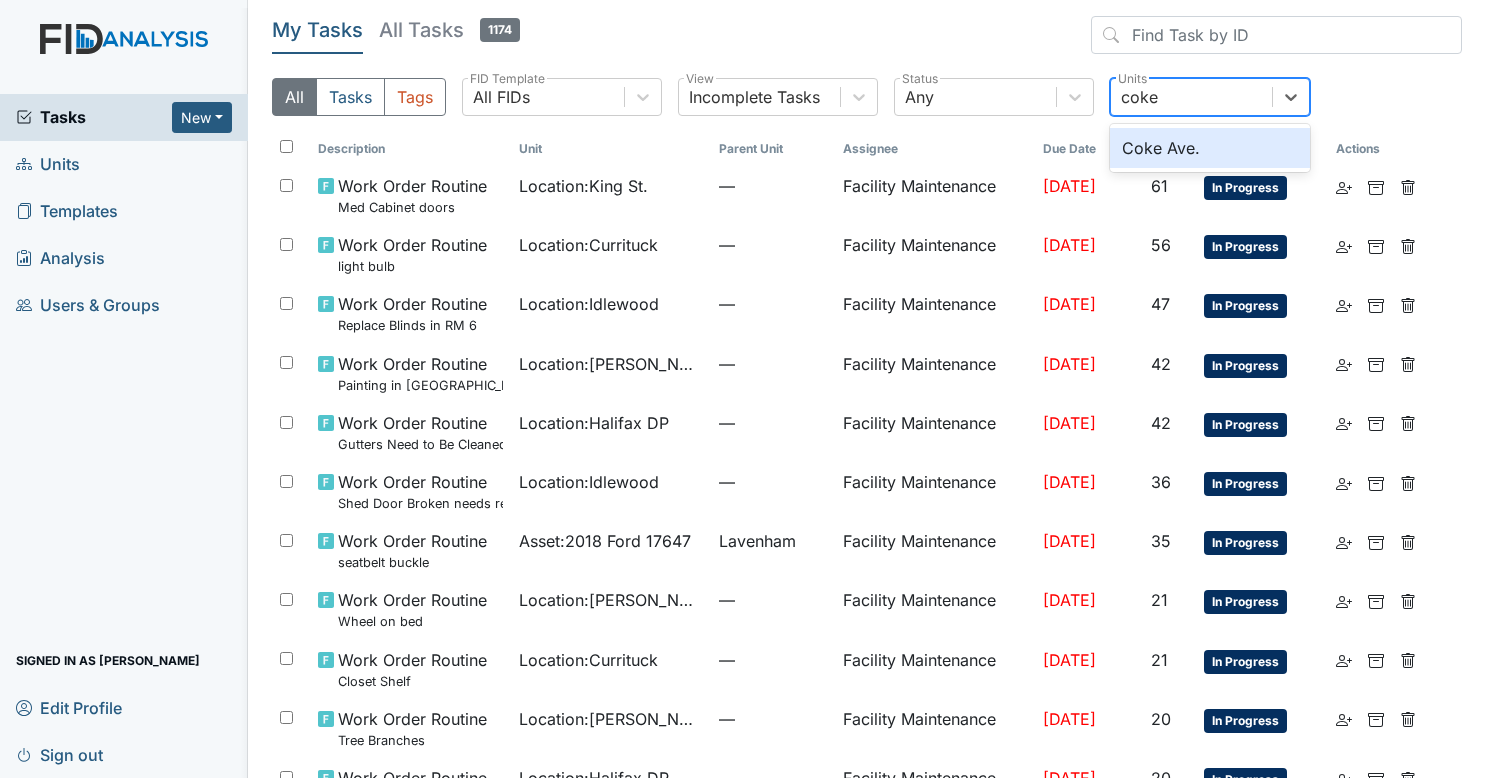click on "Coke Ave." at bounding box center (1210, 148) 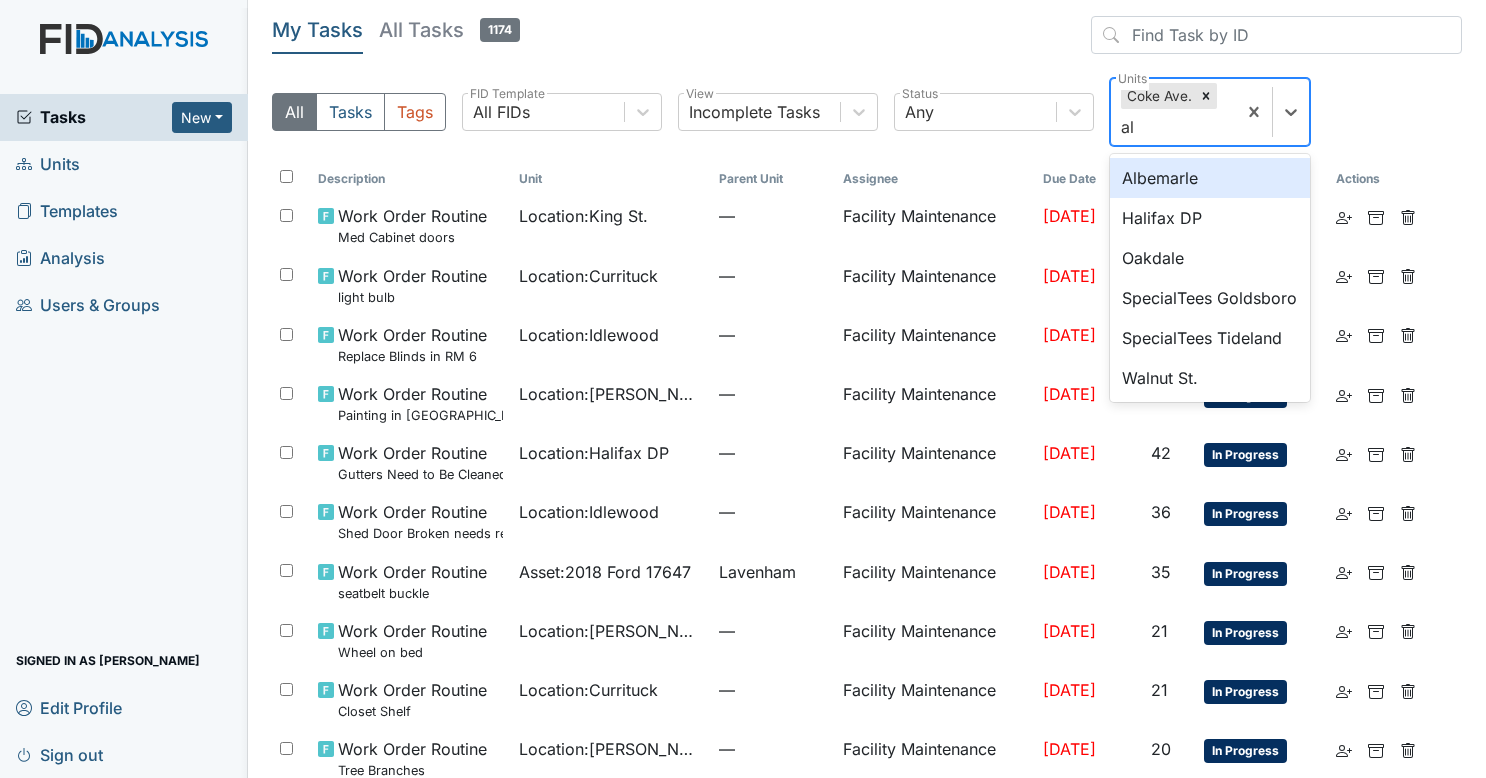 type on "alb" 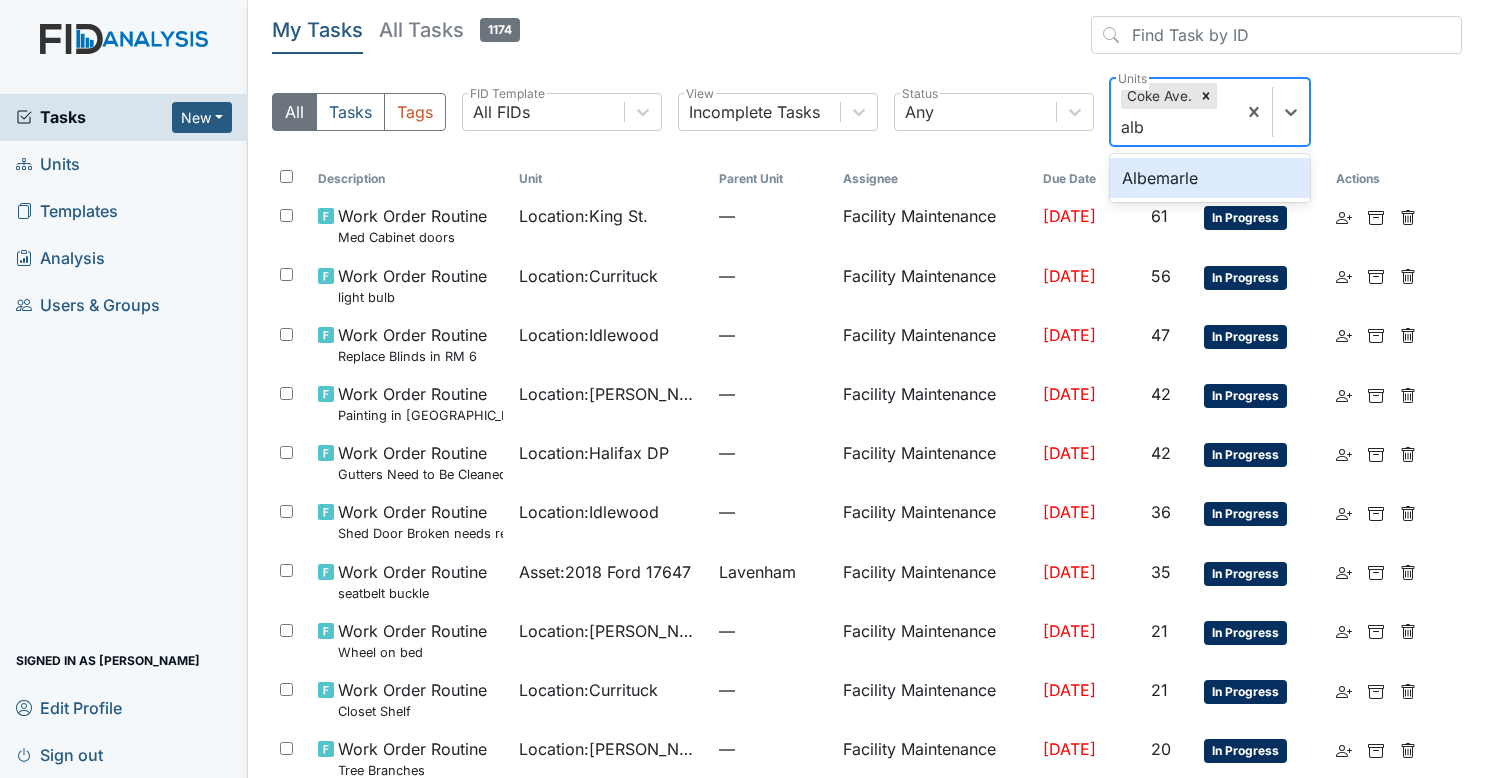 click on "Albemarle" at bounding box center (1210, 178) 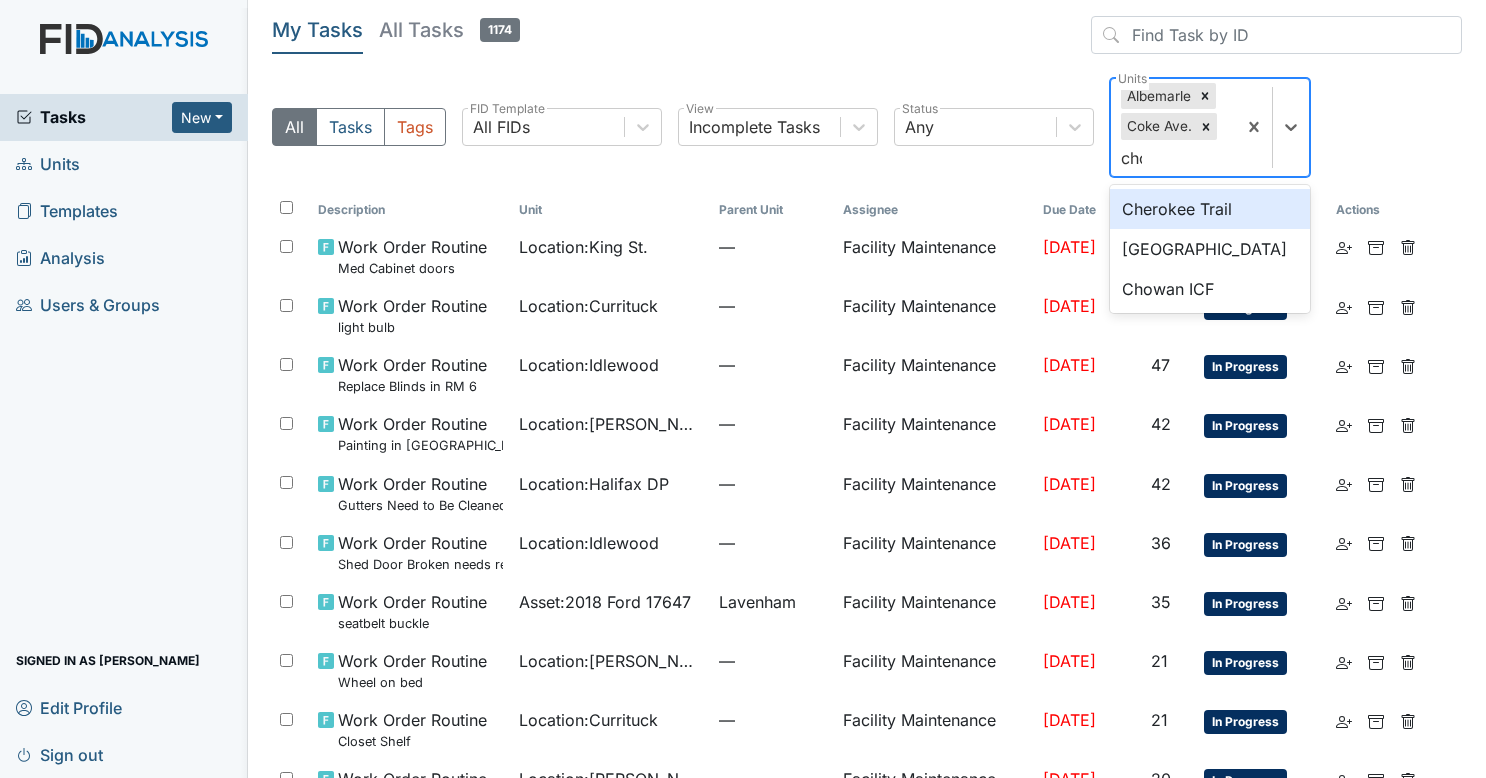 type on "chow" 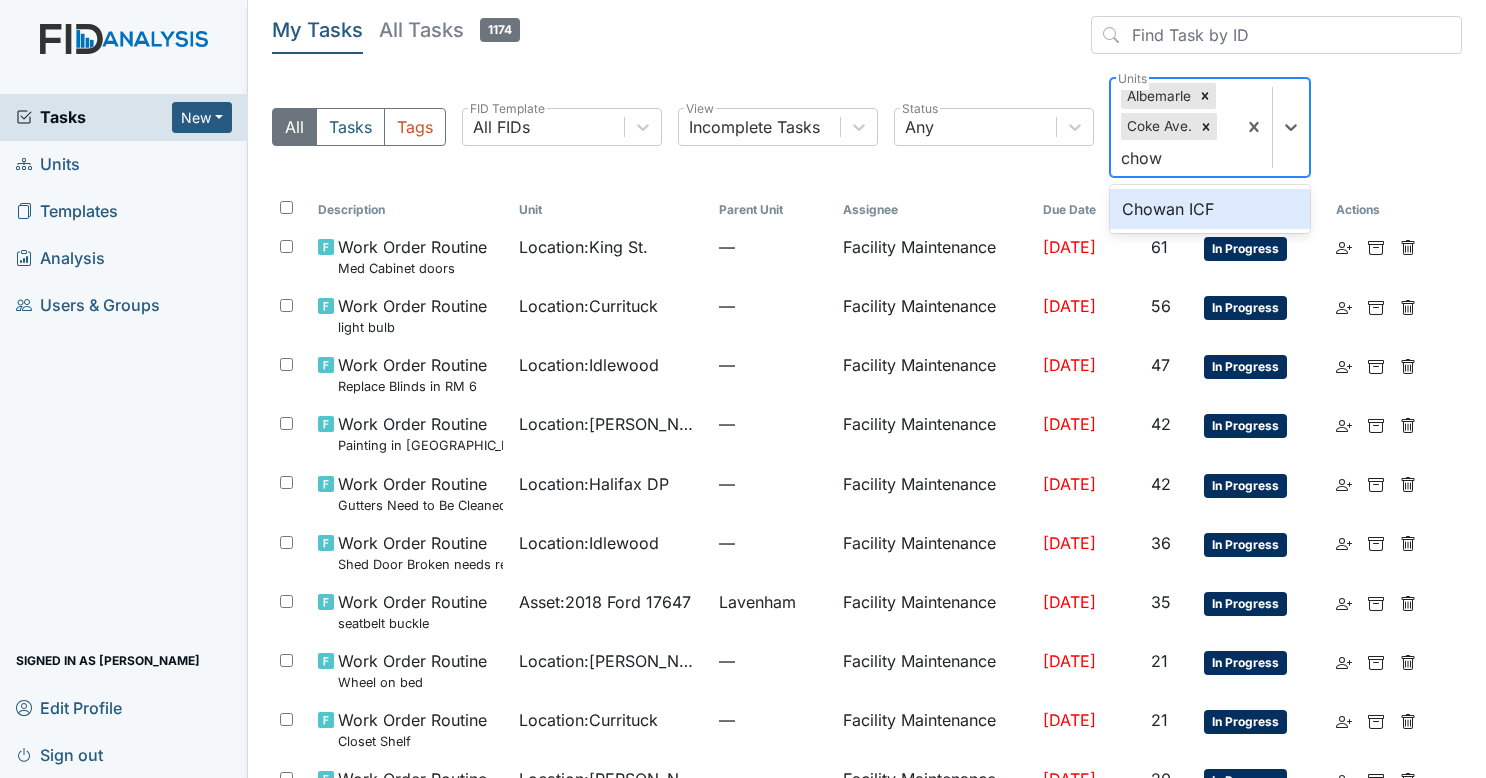 click on "Chowan ICF" at bounding box center [1210, 209] 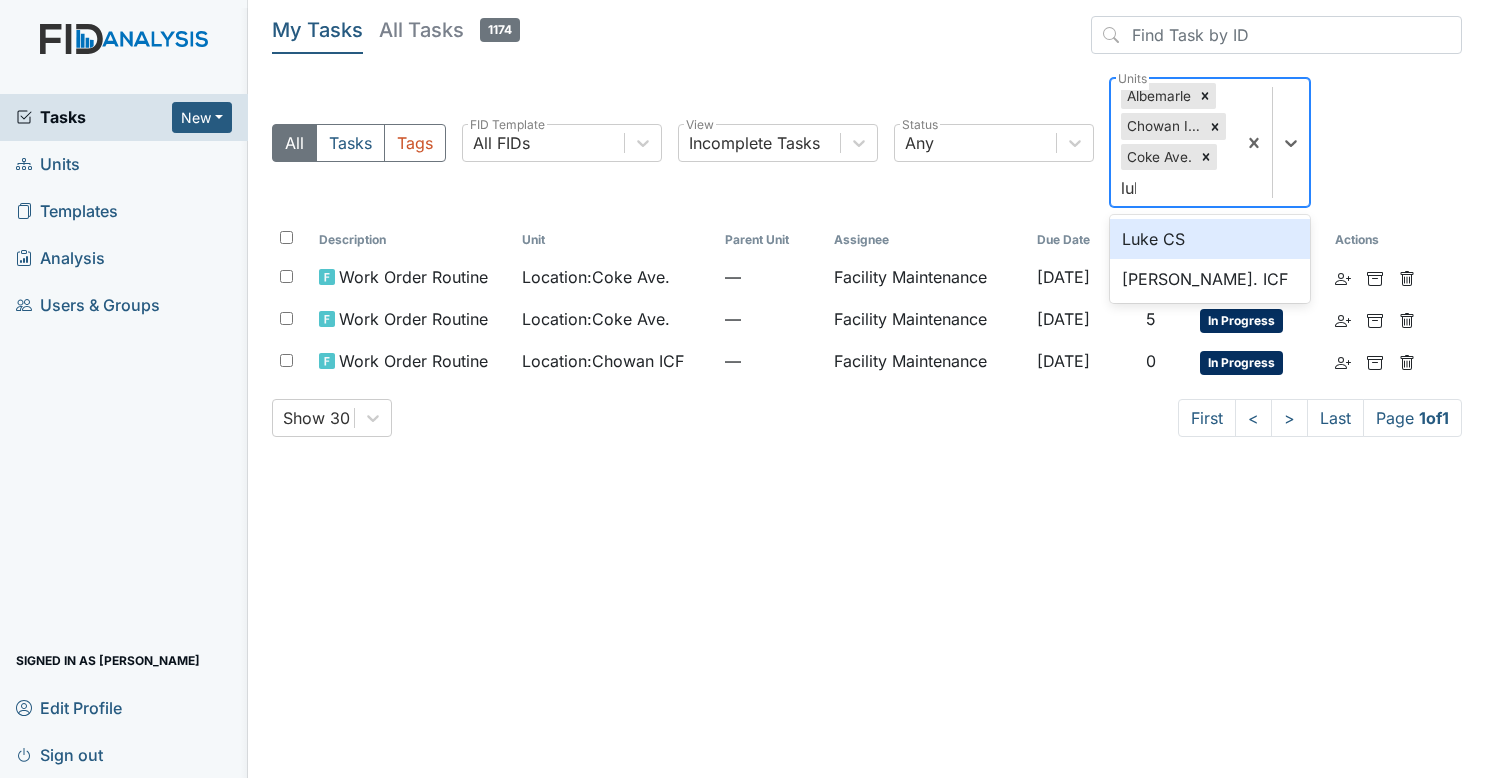 type on "luke" 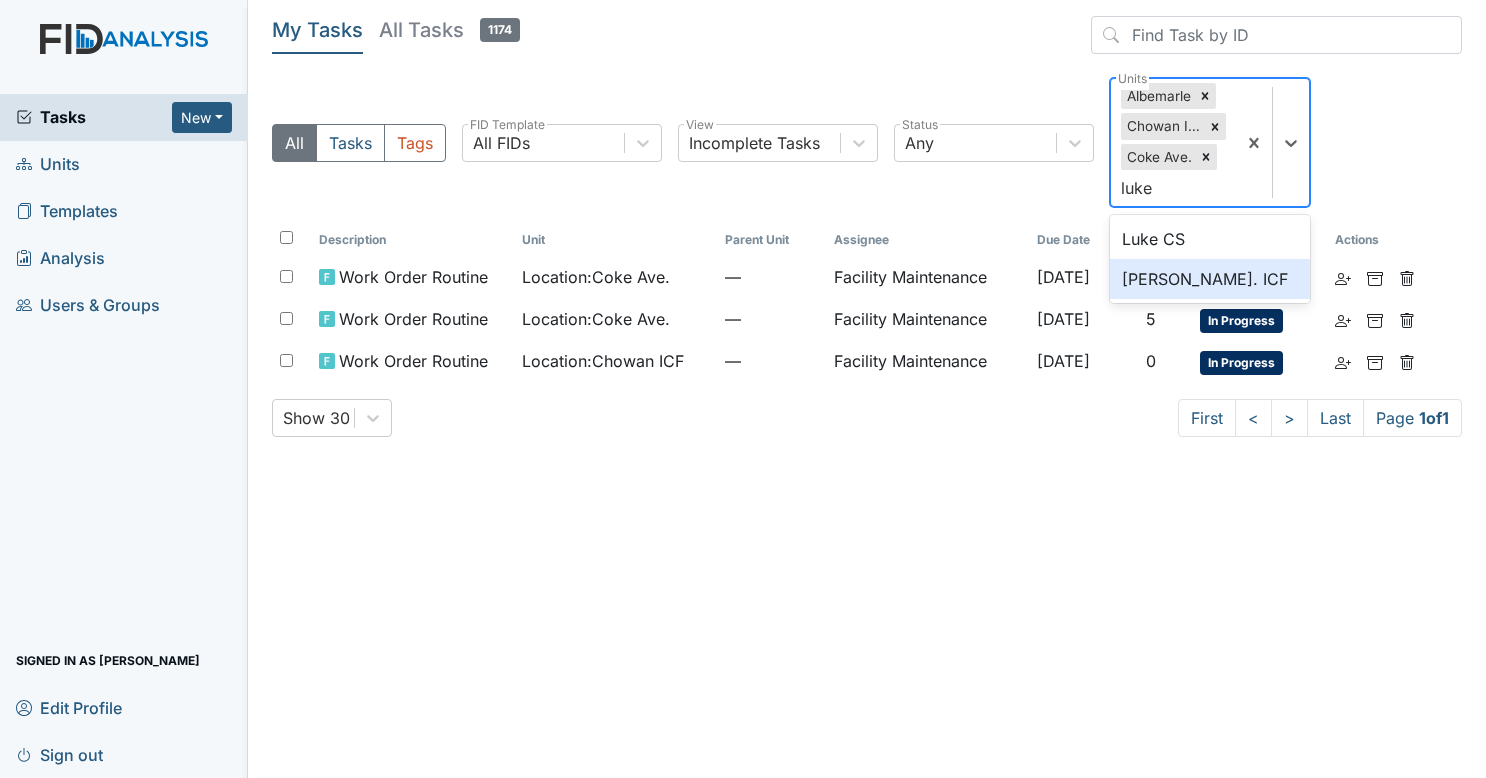 click on "[PERSON_NAME]. ICF" at bounding box center [1210, 279] 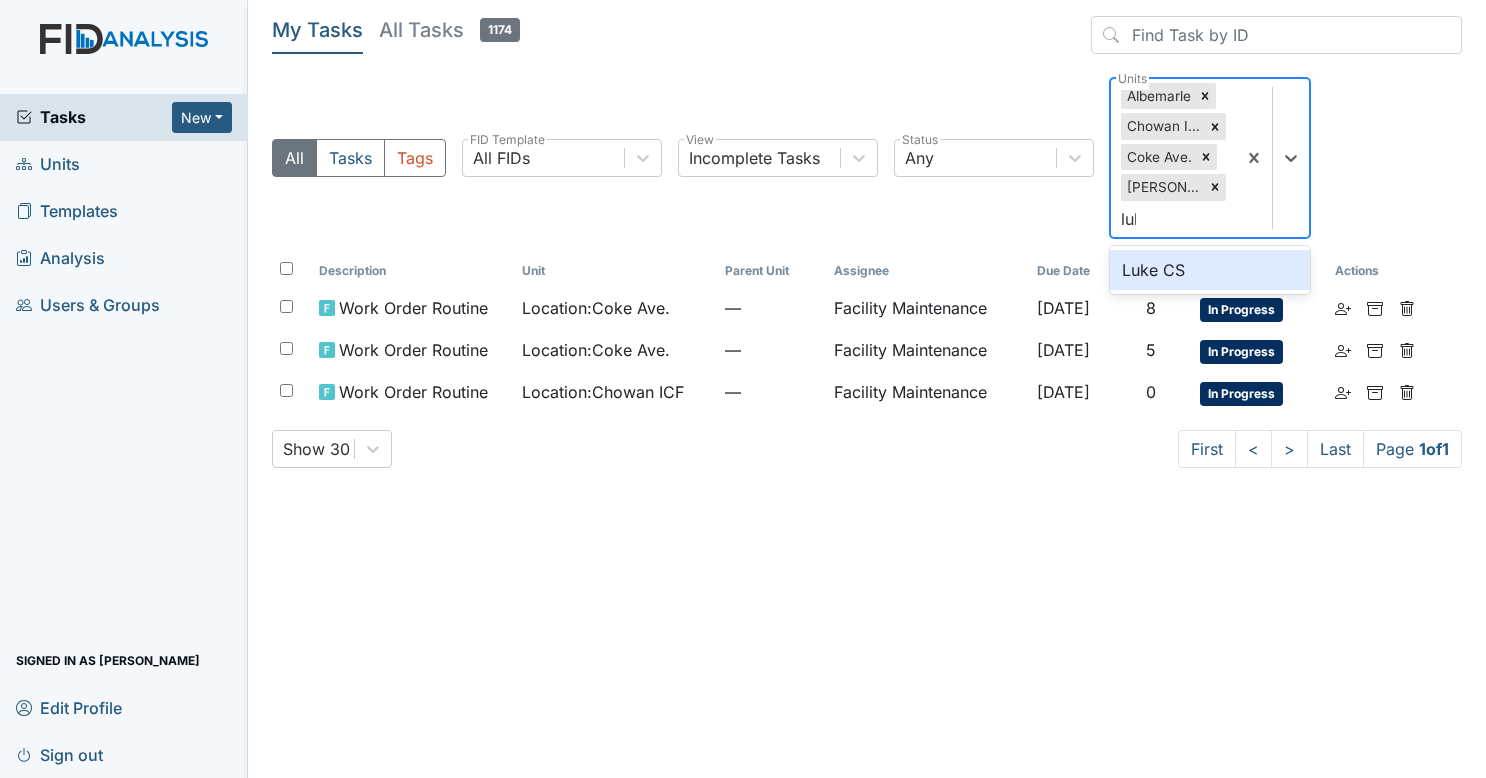 type on "luke" 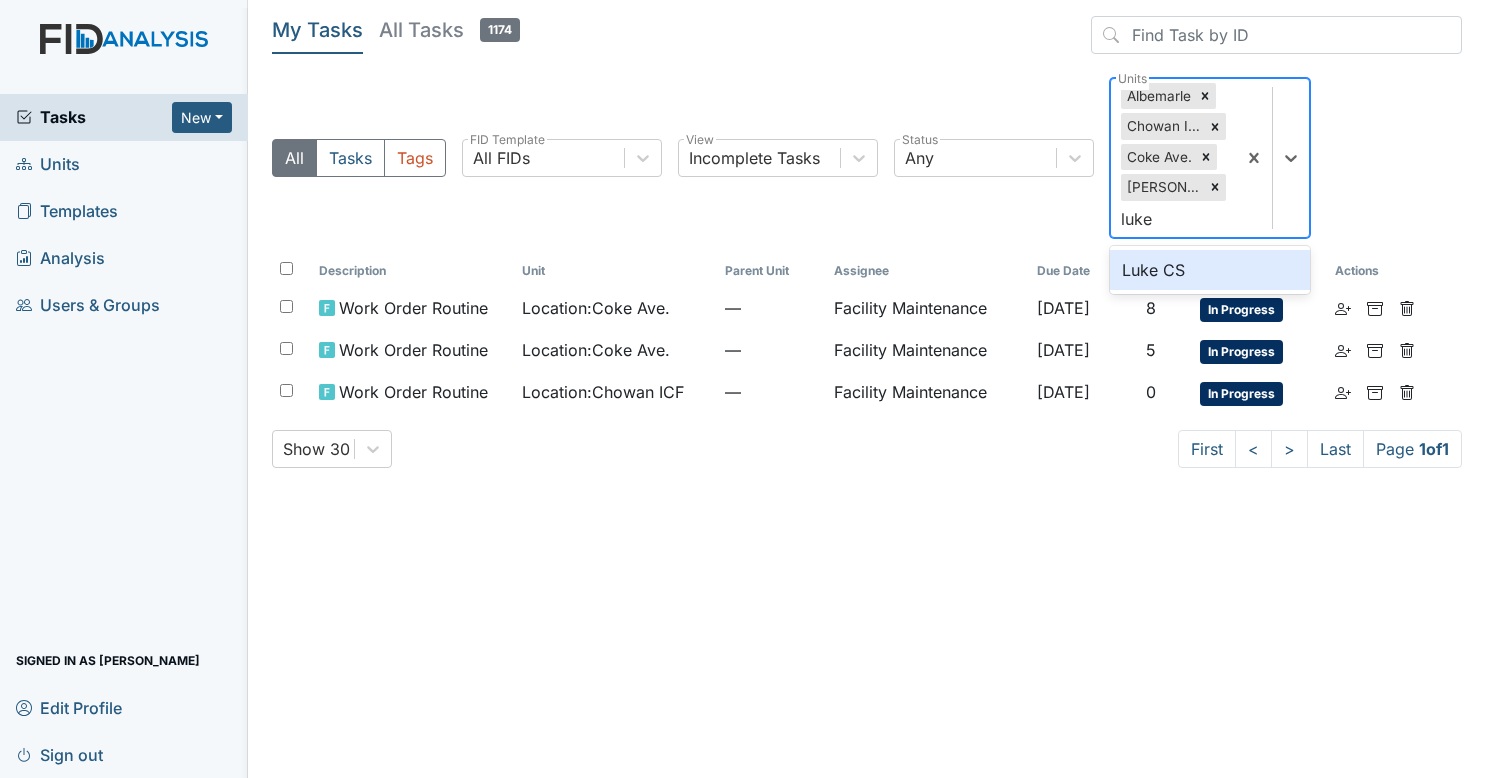 click on "Luke CS" at bounding box center [1210, 270] 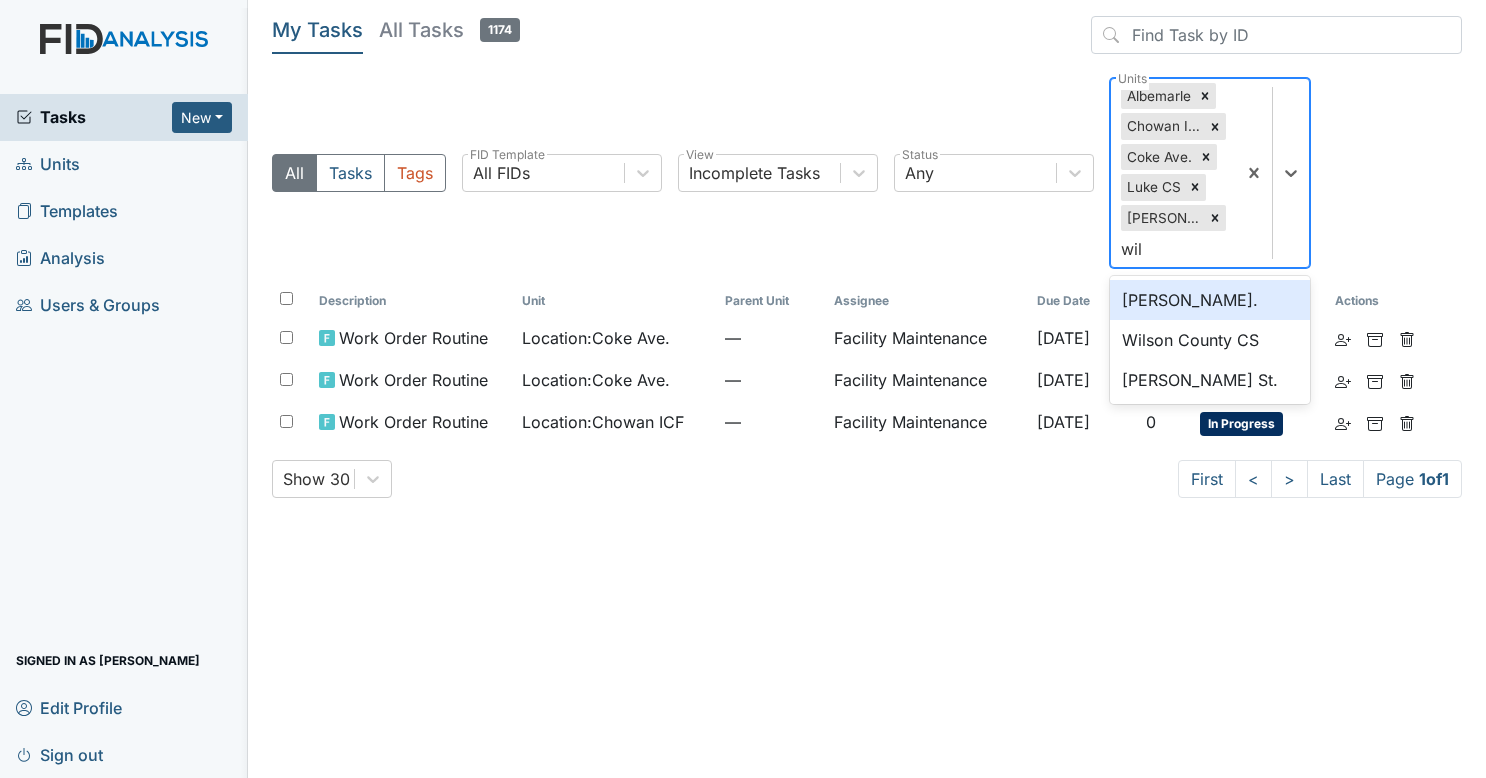 type on "wils" 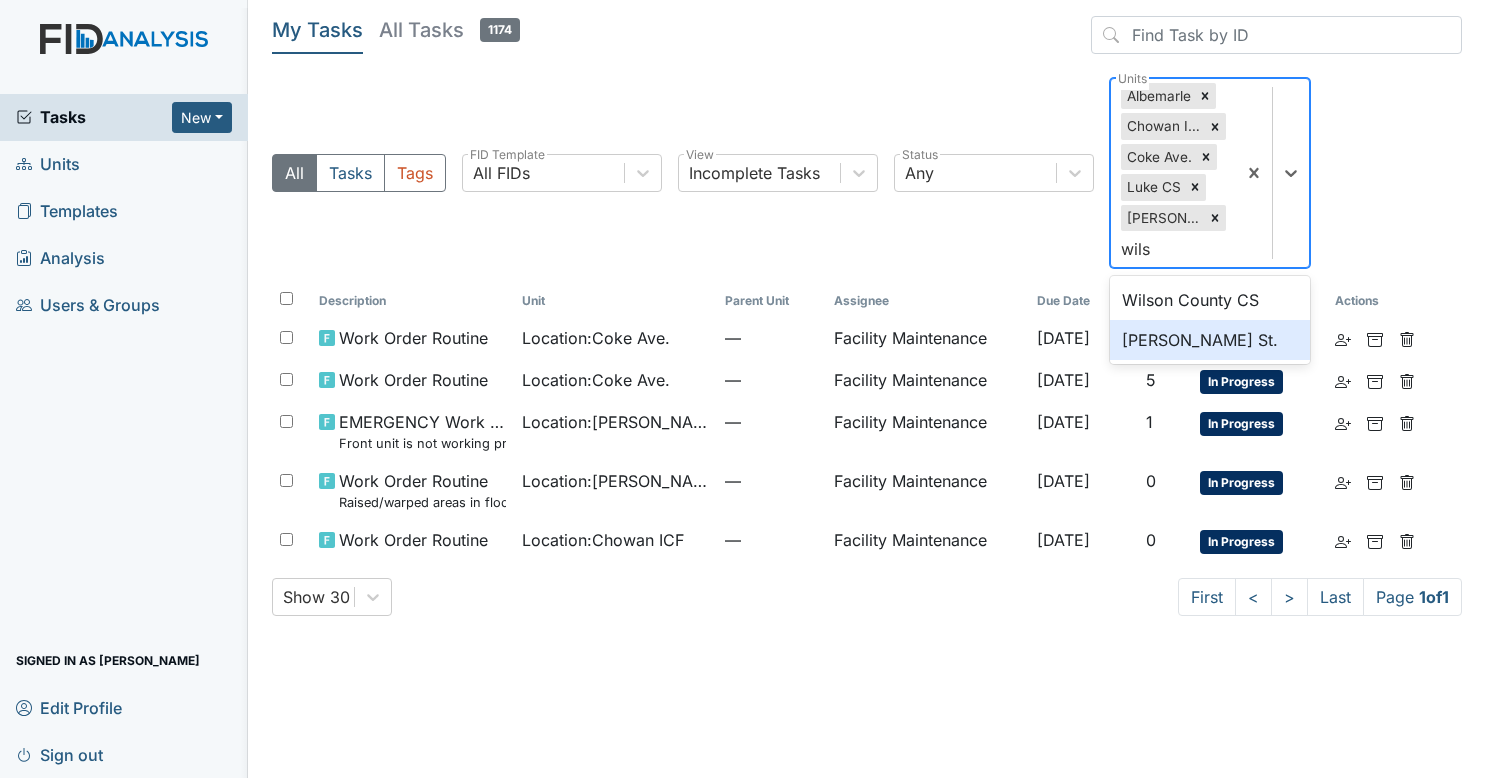 click on "[PERSON_NAME] St." at bounding box center (1210, 340) 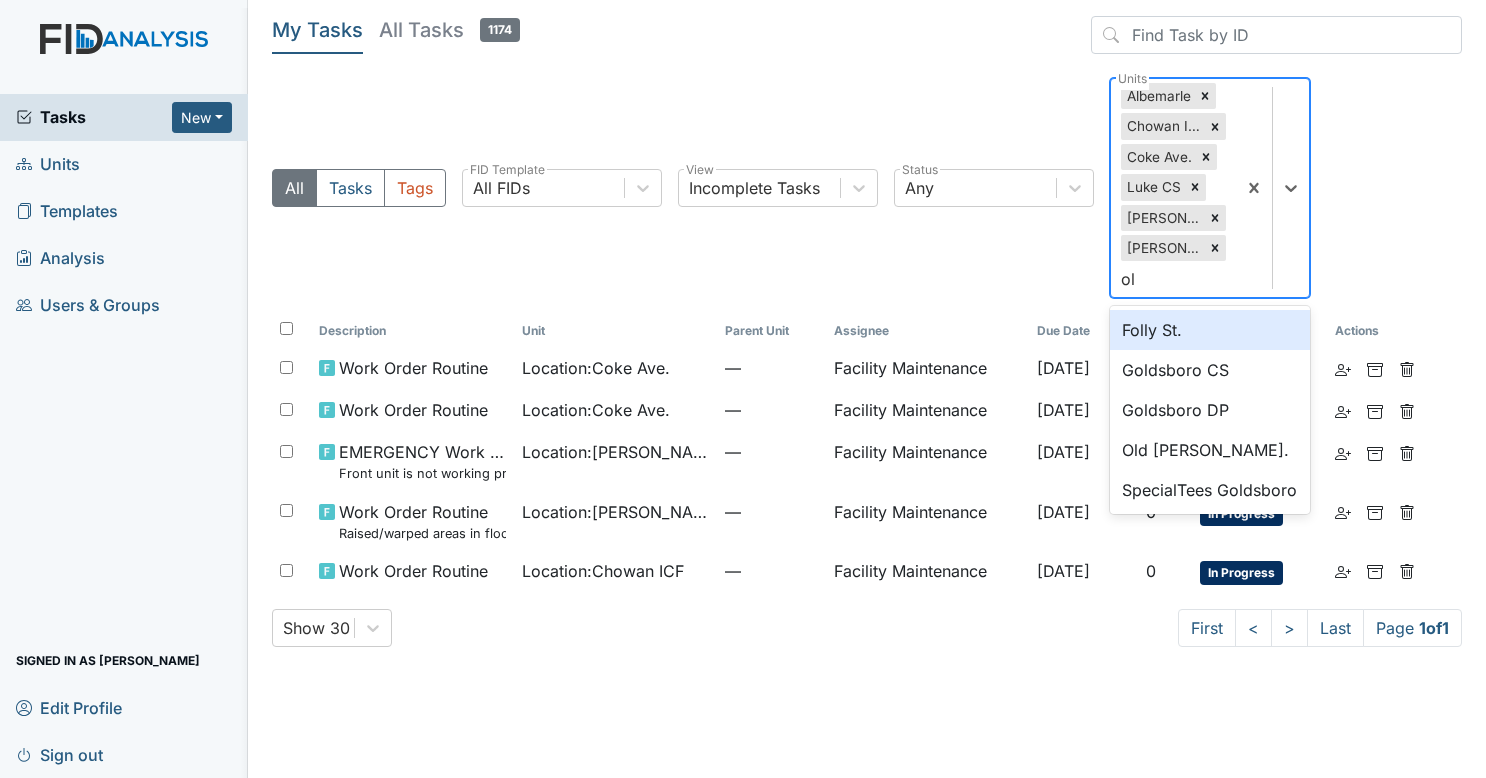 type on "old" 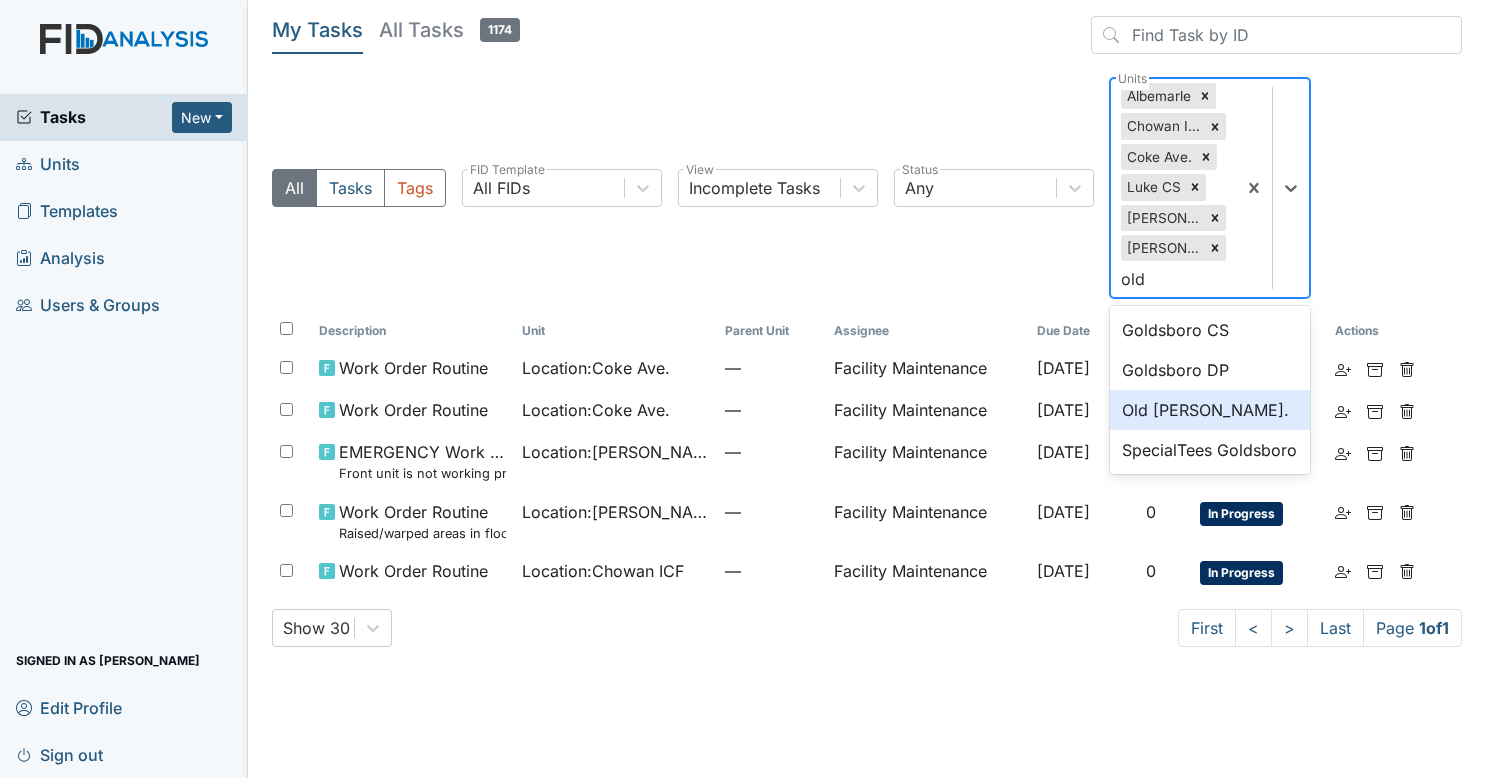 click on "Old [PERSON_NAME]." at bounding box center [1210, 410] 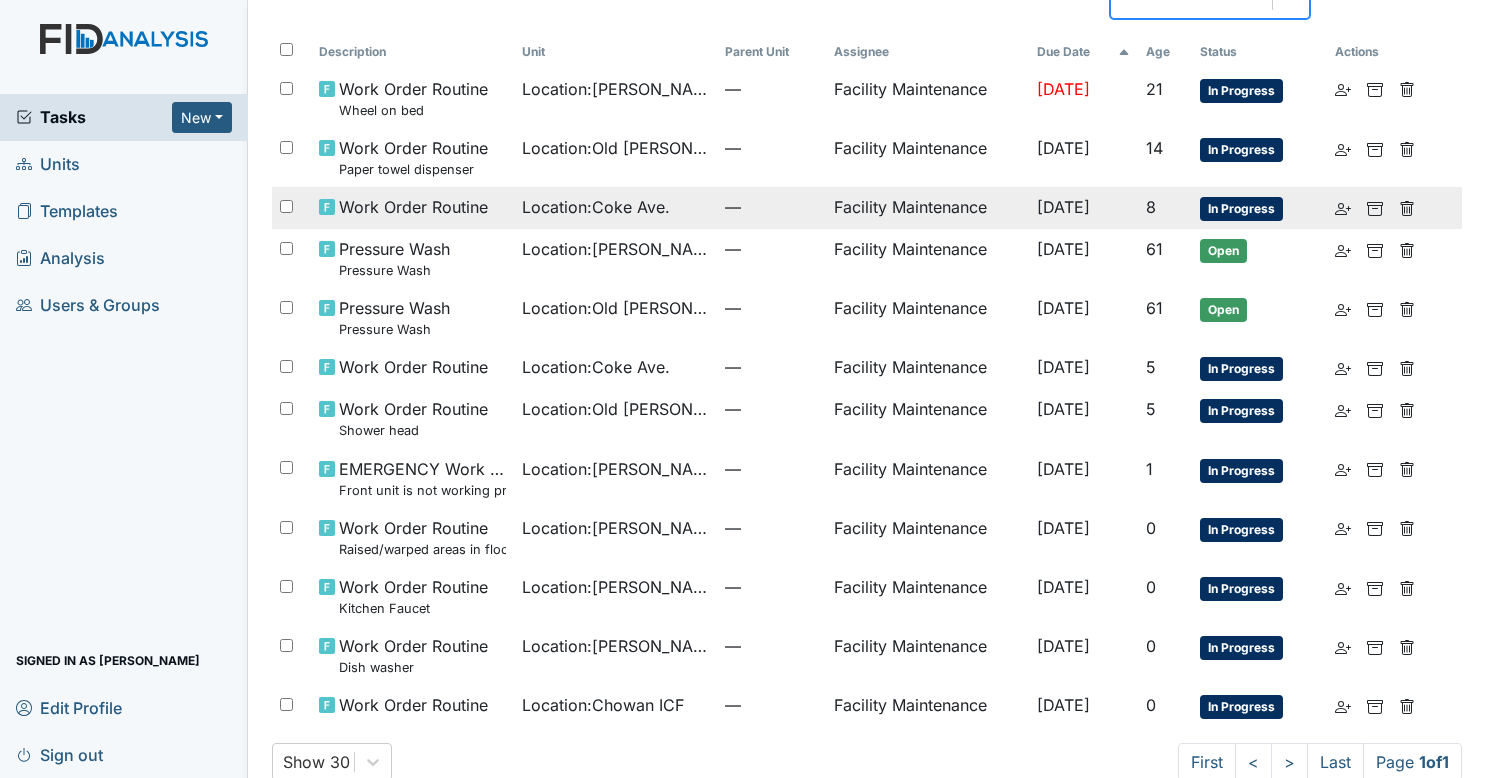 scroll, scrollTop: 312, scrollLeft: 0, axis: vertical 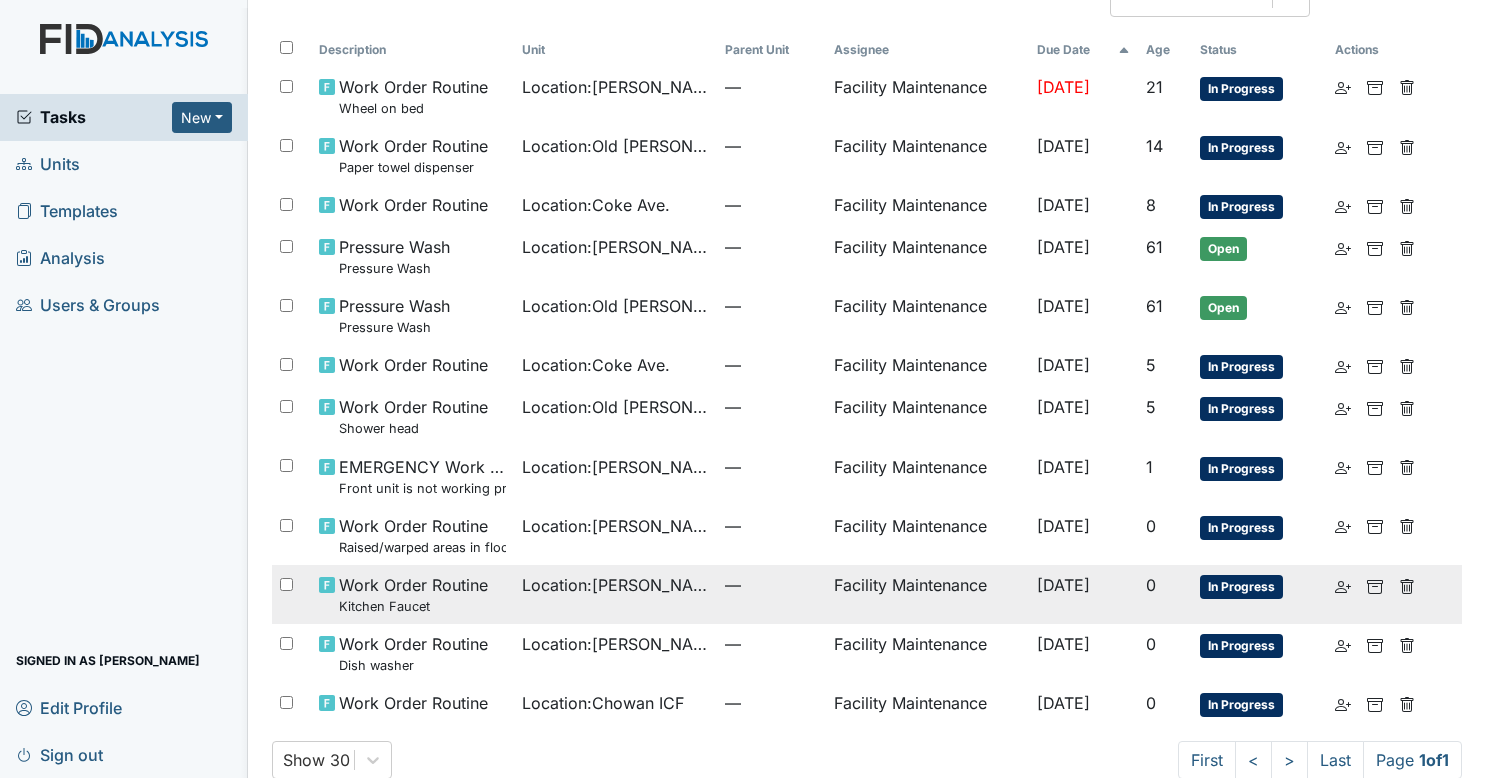 click on "Location :  [PERSON_NAME][GEOGRAPHIC_DATA]." at bounding box center (615, 585) 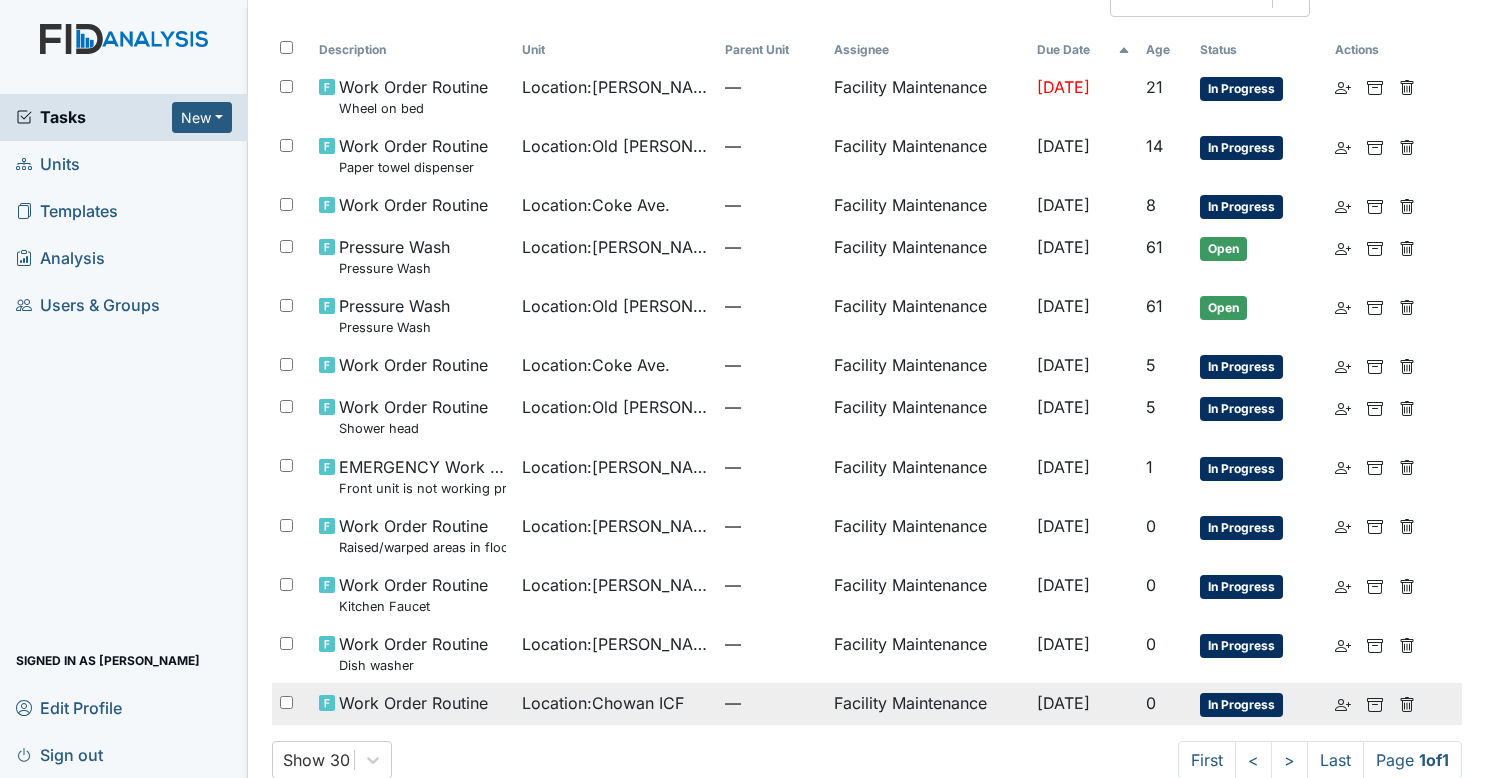 click on "Facility Maintenance" at bounding box center (927, 704) 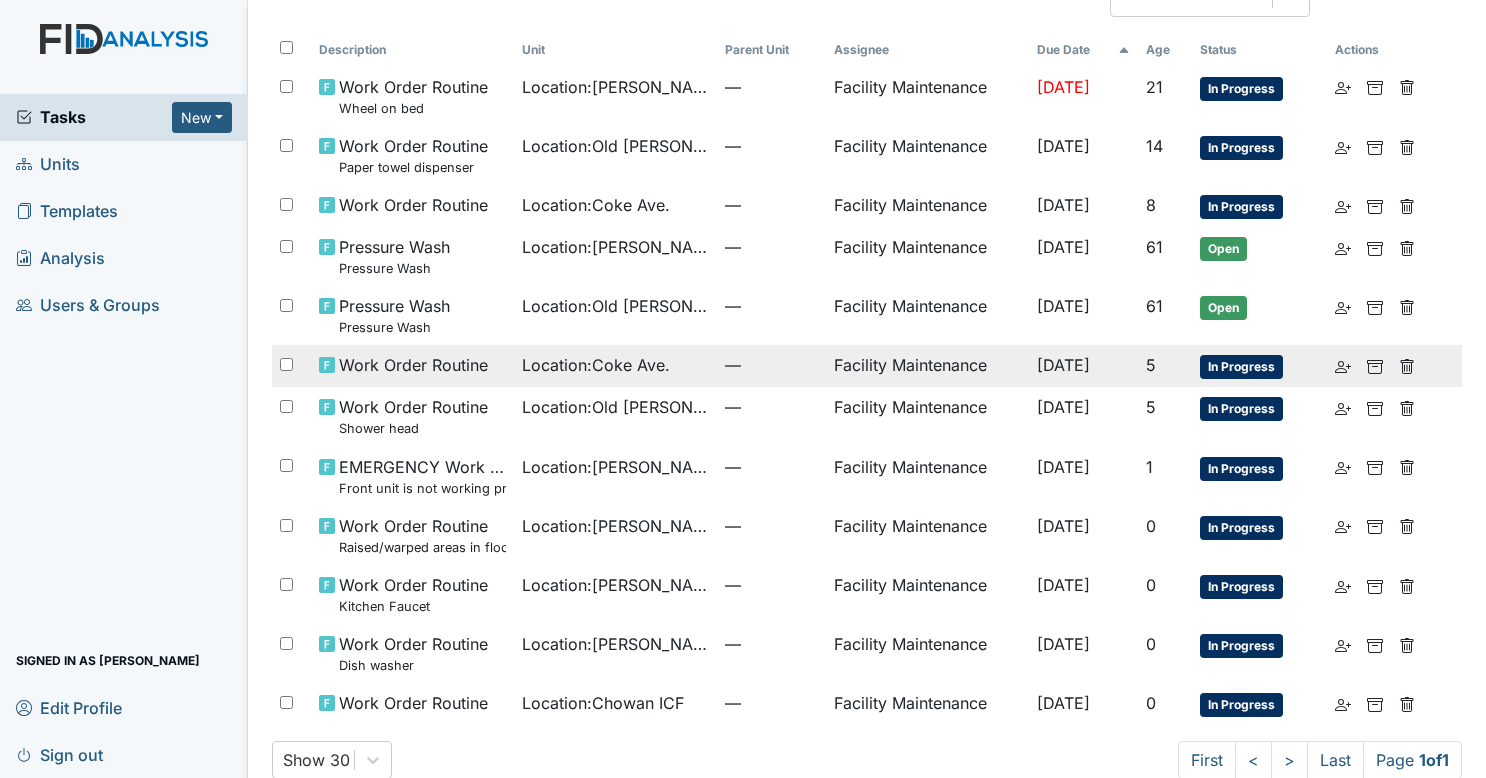 scroll, scrollTop: 0, scrollLeft: 0, axis: both 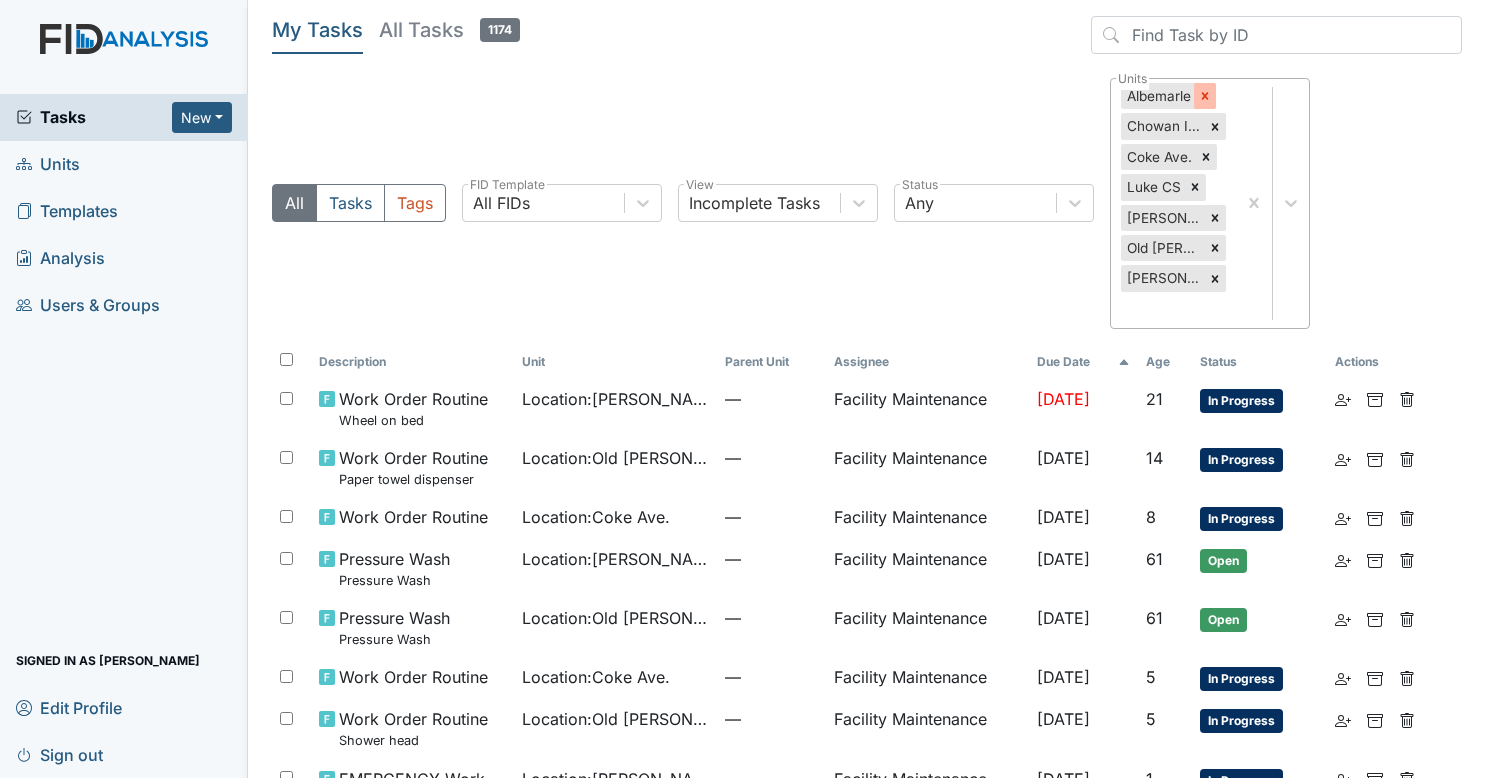 click 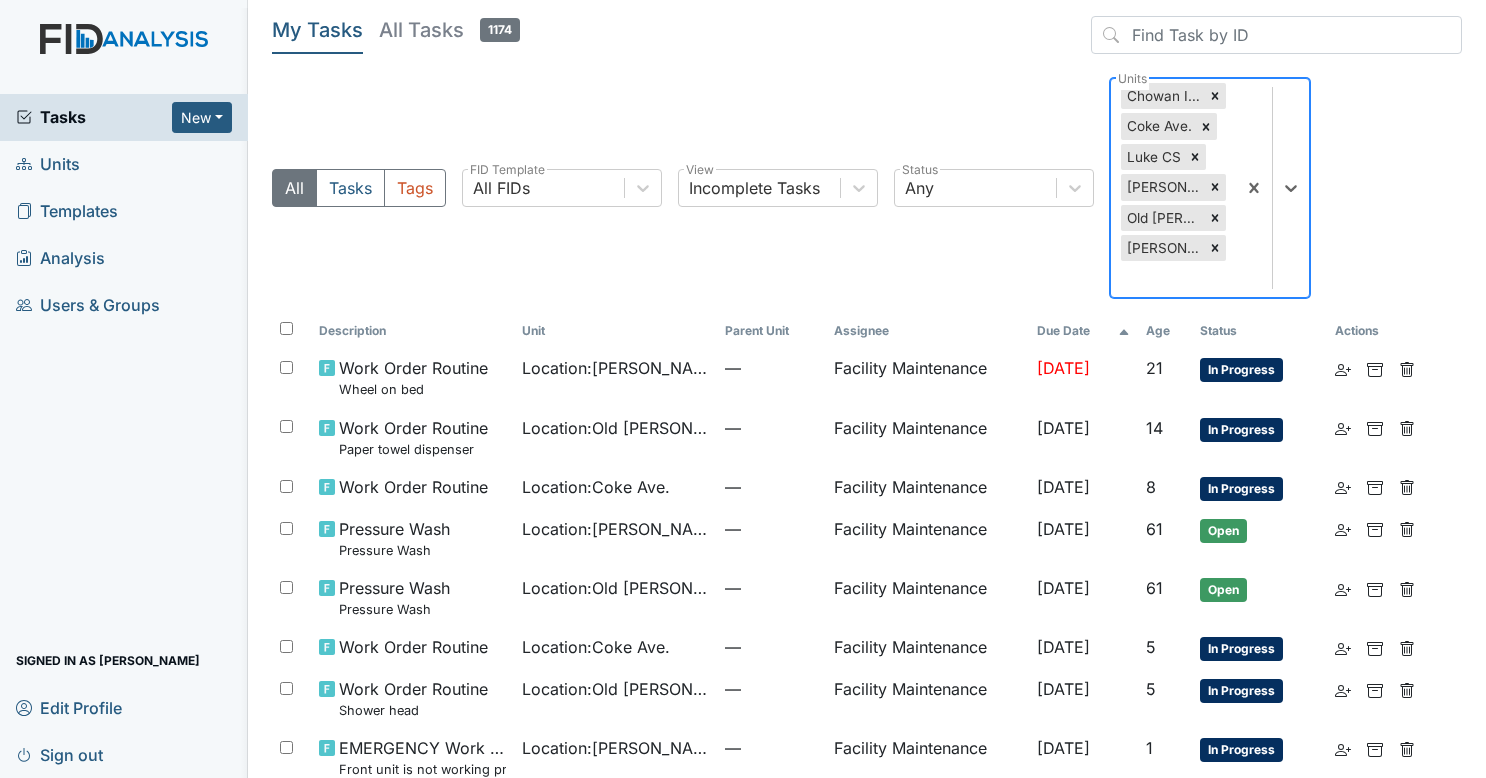 click at bounding box center (1215, 96) 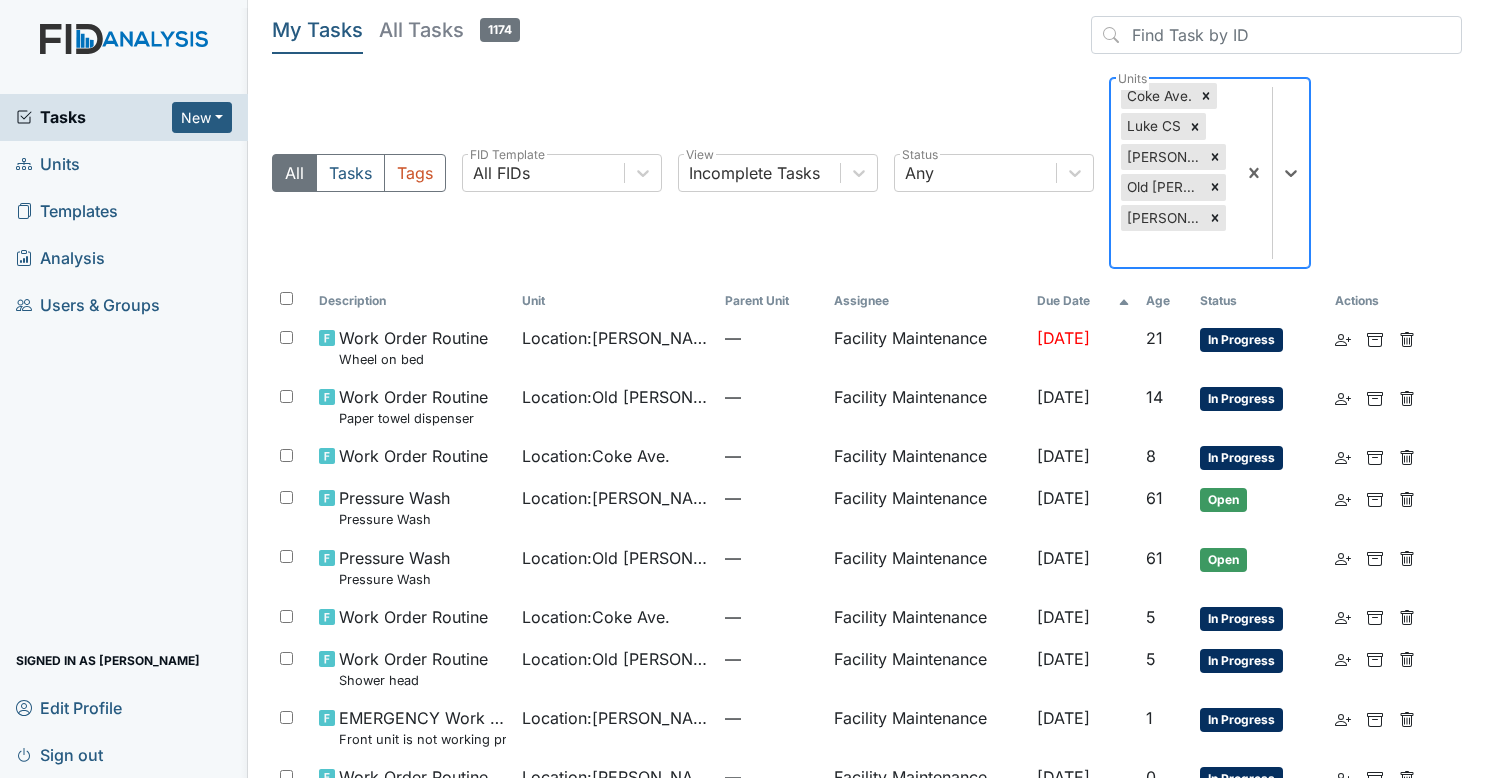 click 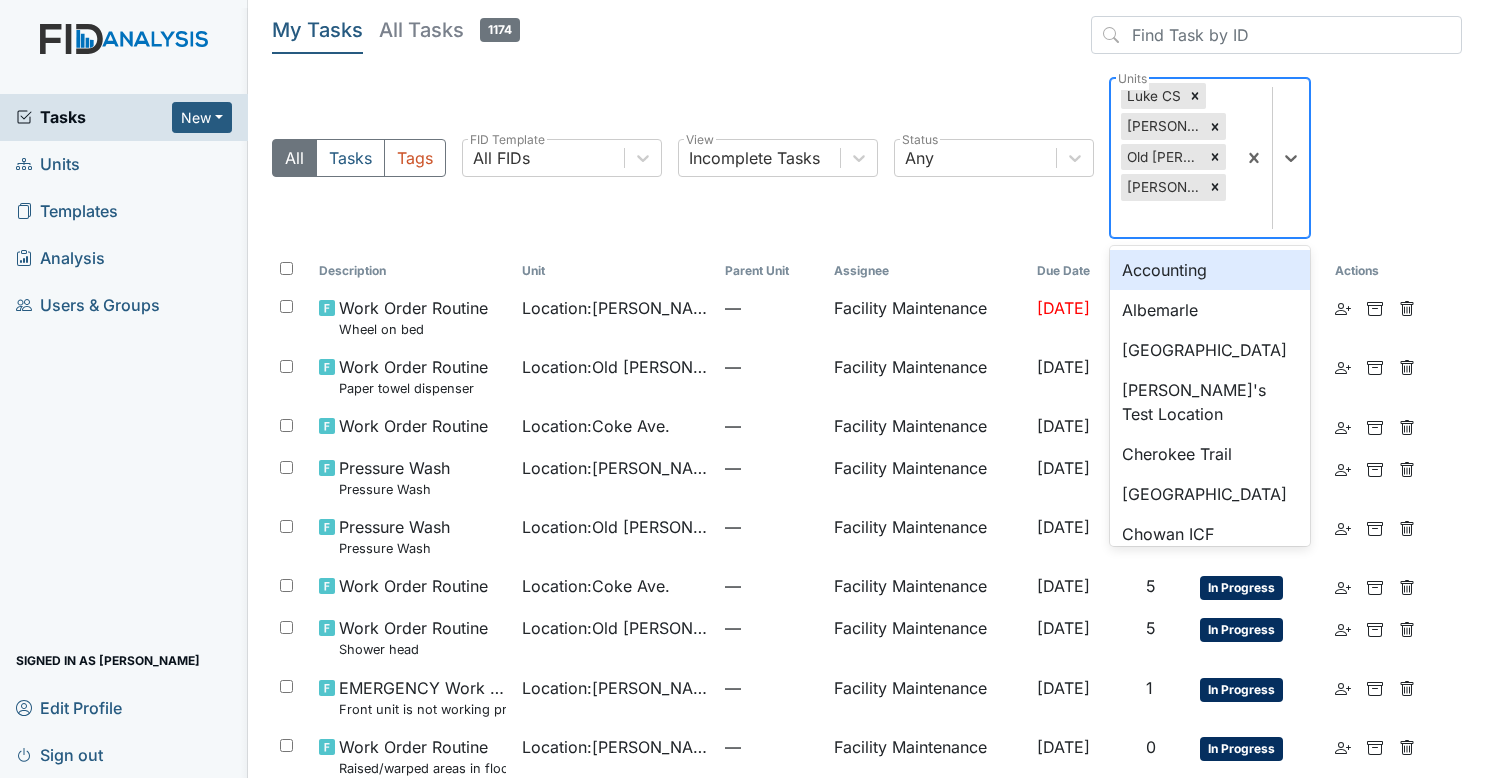 click on "Luke CS Luke St. ICF Old Roper Rd. Wilson St." at bounding box center (1173, 158) 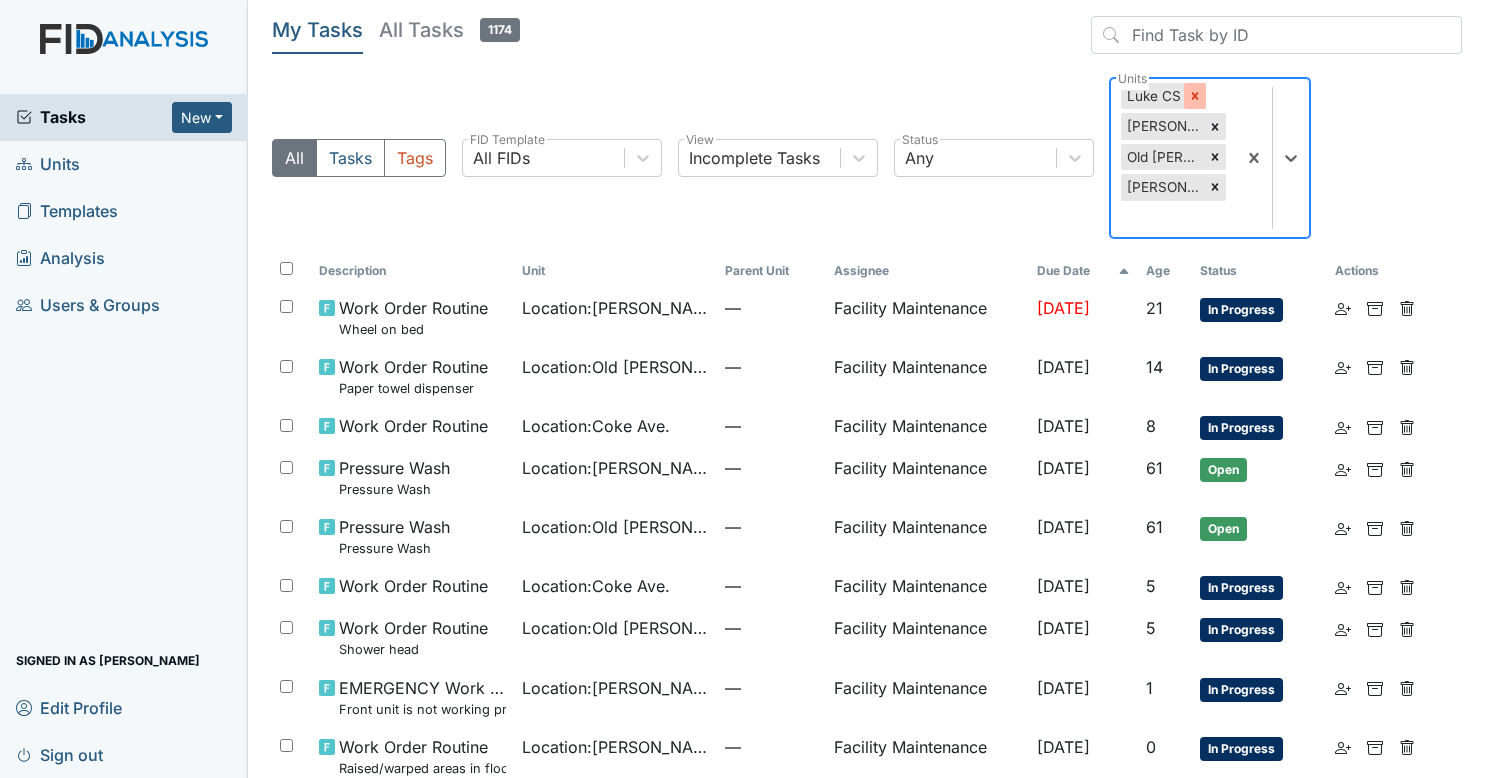 click 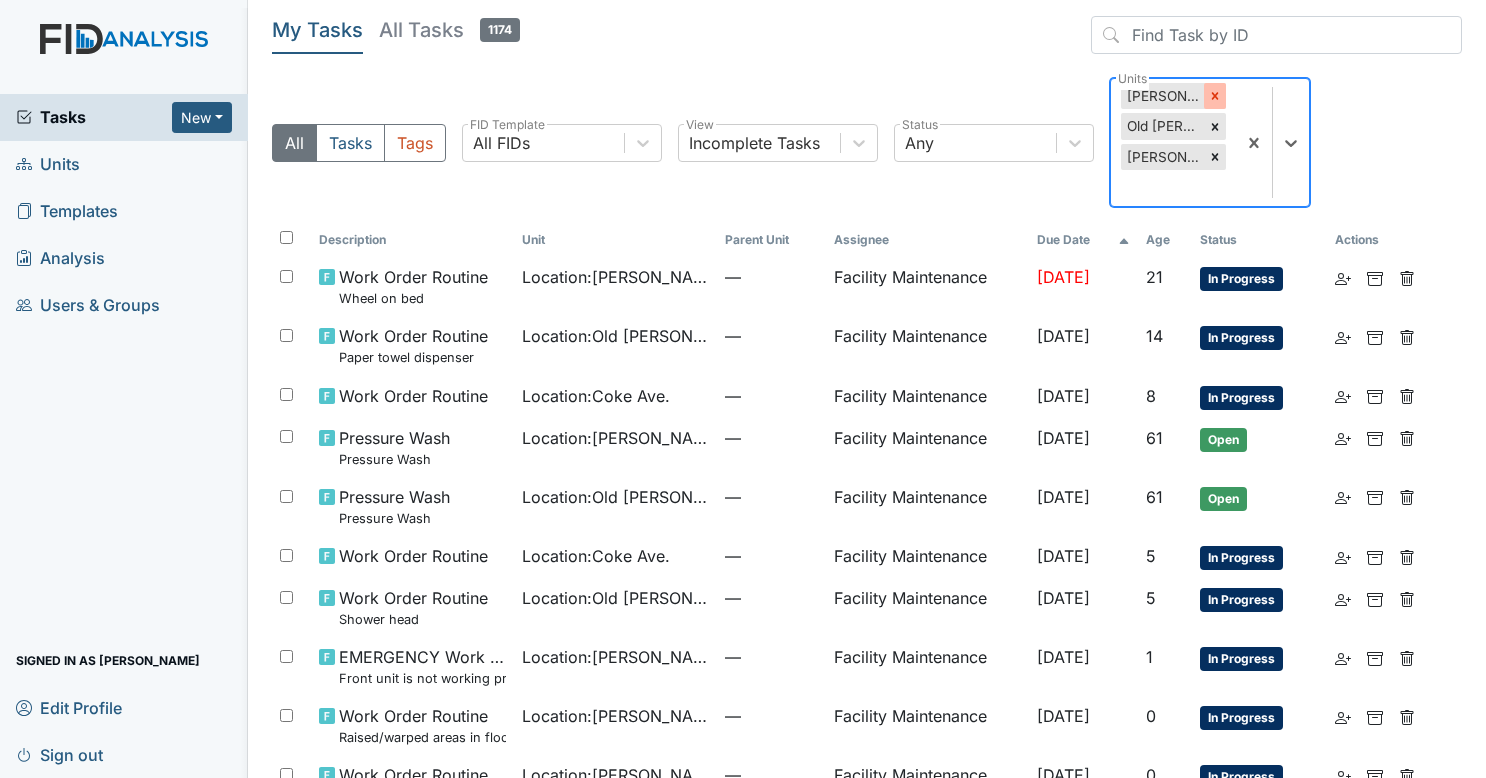 click at bounding box center [1215, 96] 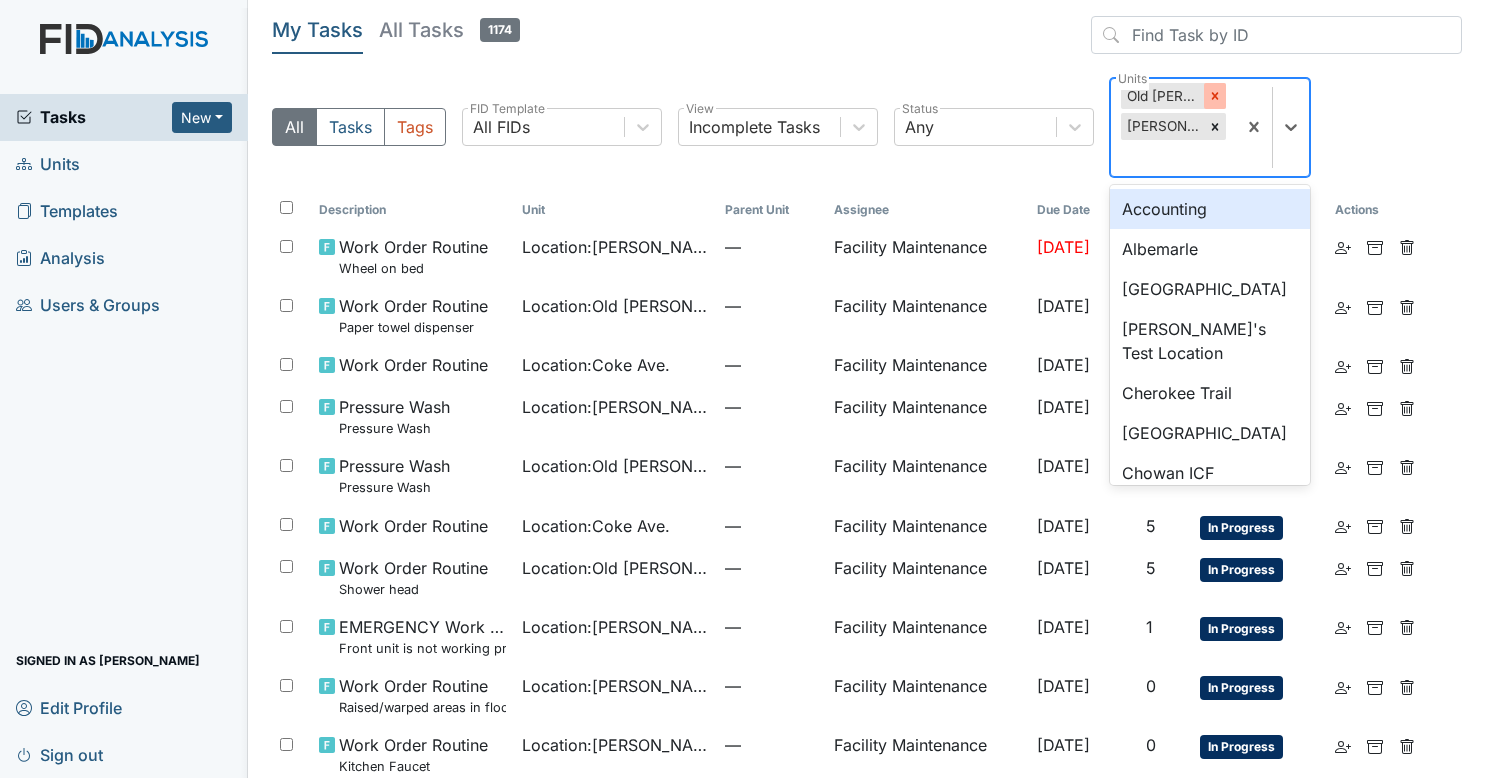 click at bounding box center (1215, 96) 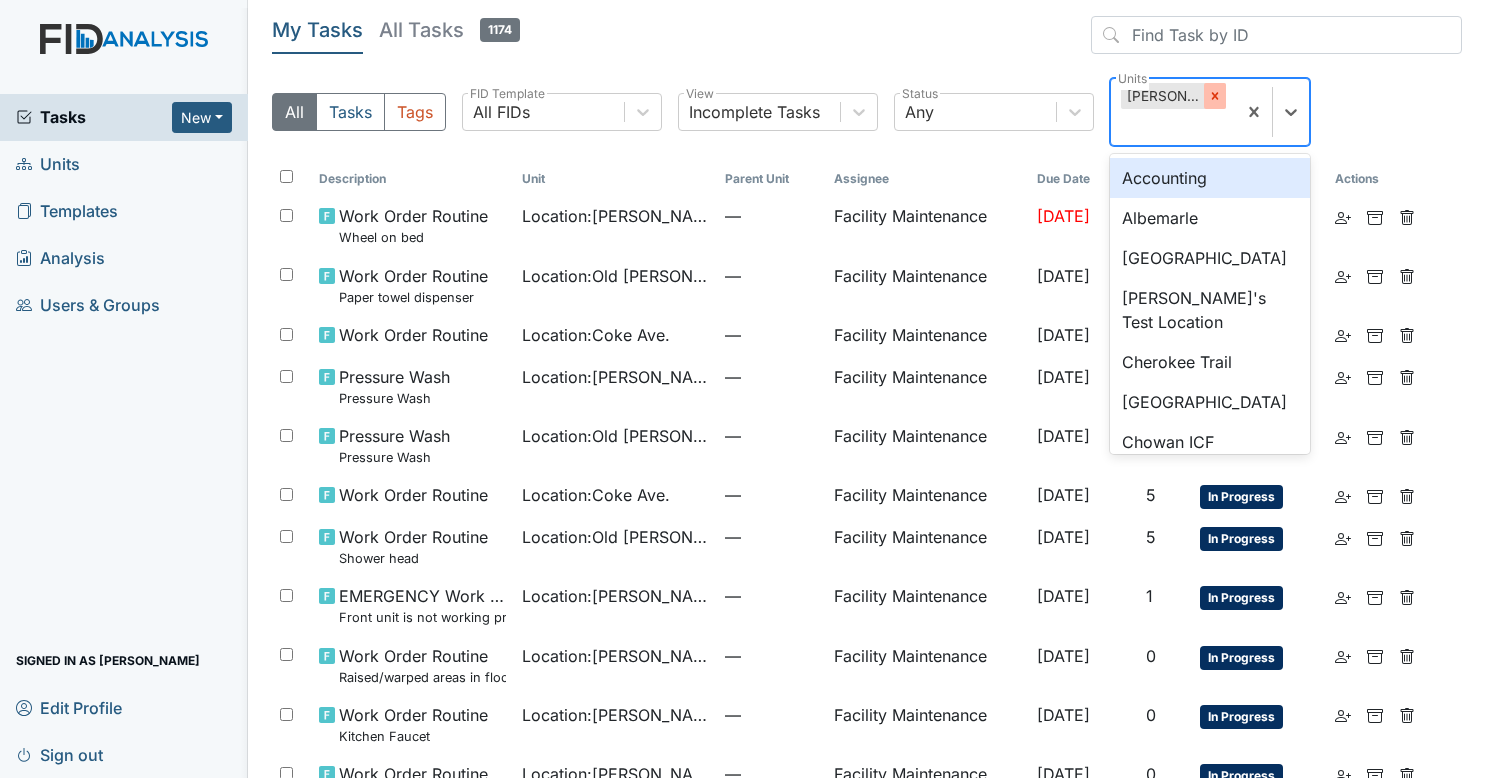 click 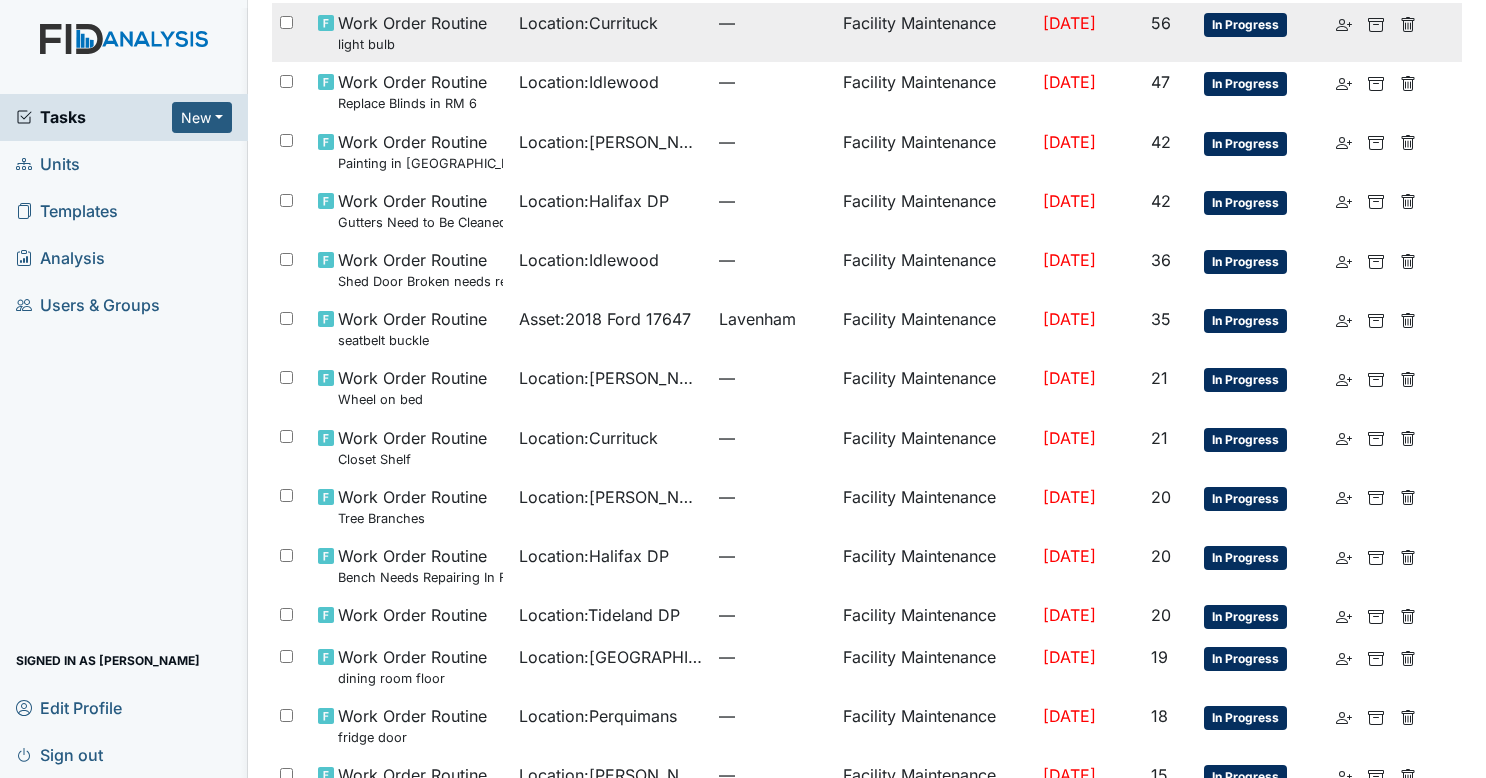 scroll, scrollTop: 223, scrollLeft: 0, axis: vertical 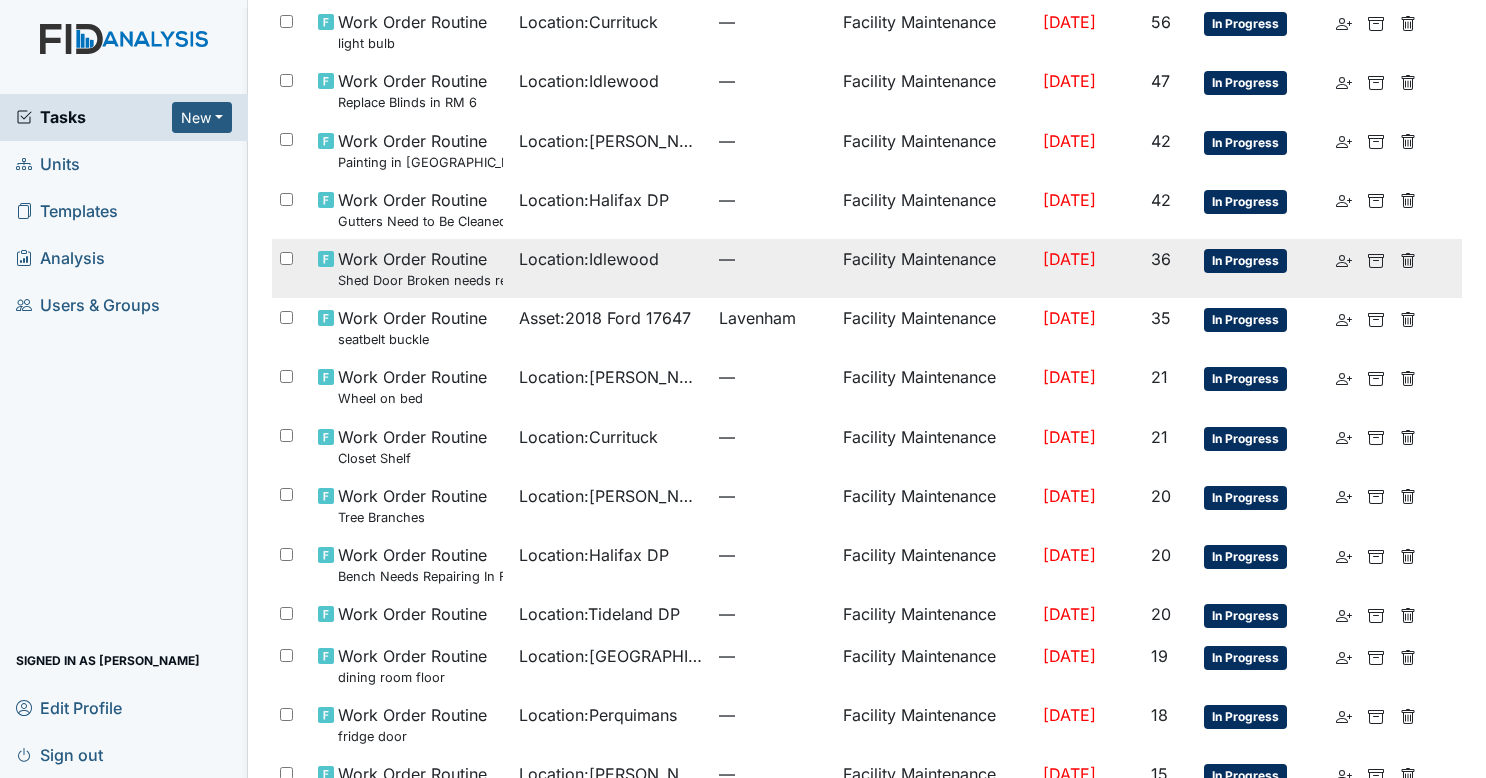 click on "Work Order Routine Shed Door Broken needs replacing" at bounding box center (420, 268) 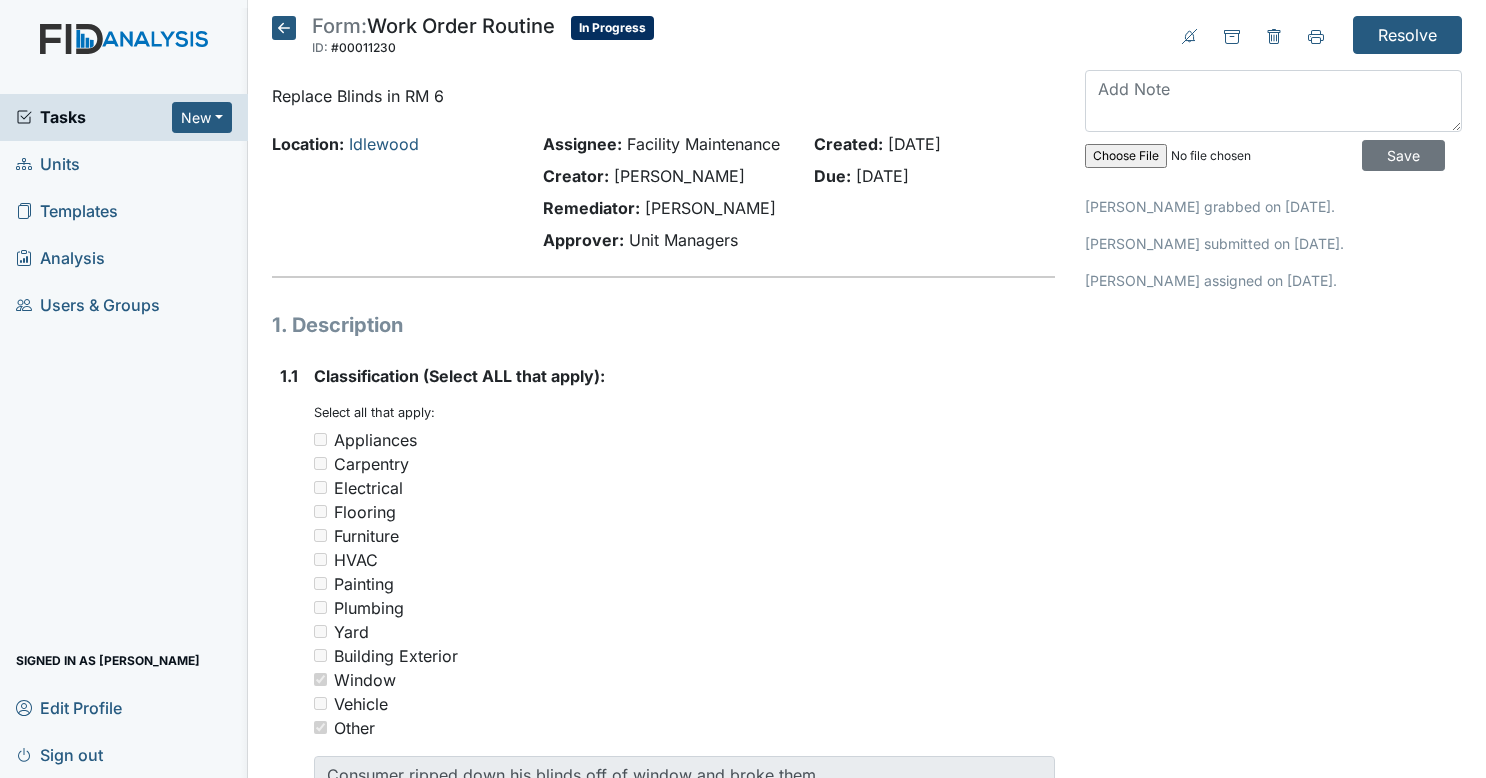 scroll, scrollTop: 0, scrollLeft: 0, axis: both 